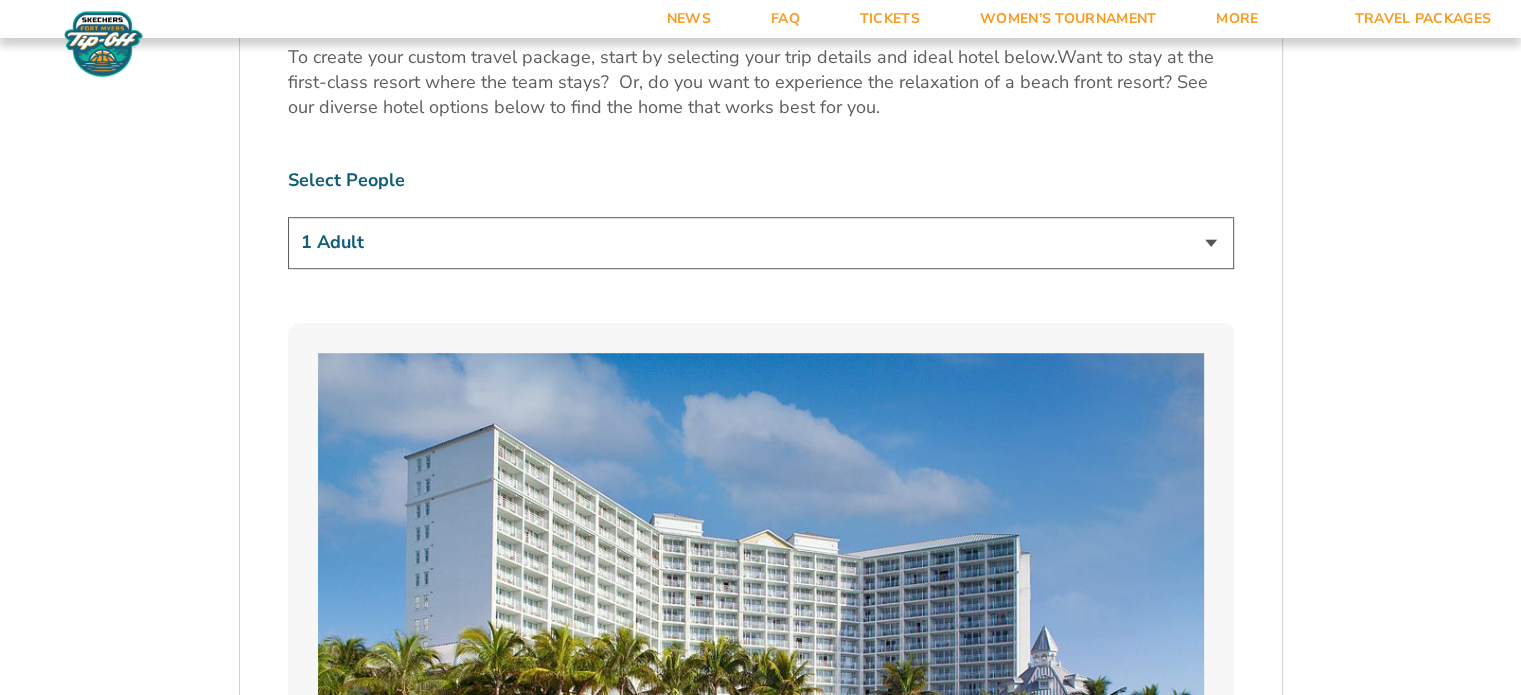 scroll, scrollTop: 1241, scrollLeft: 0, axis: vertical 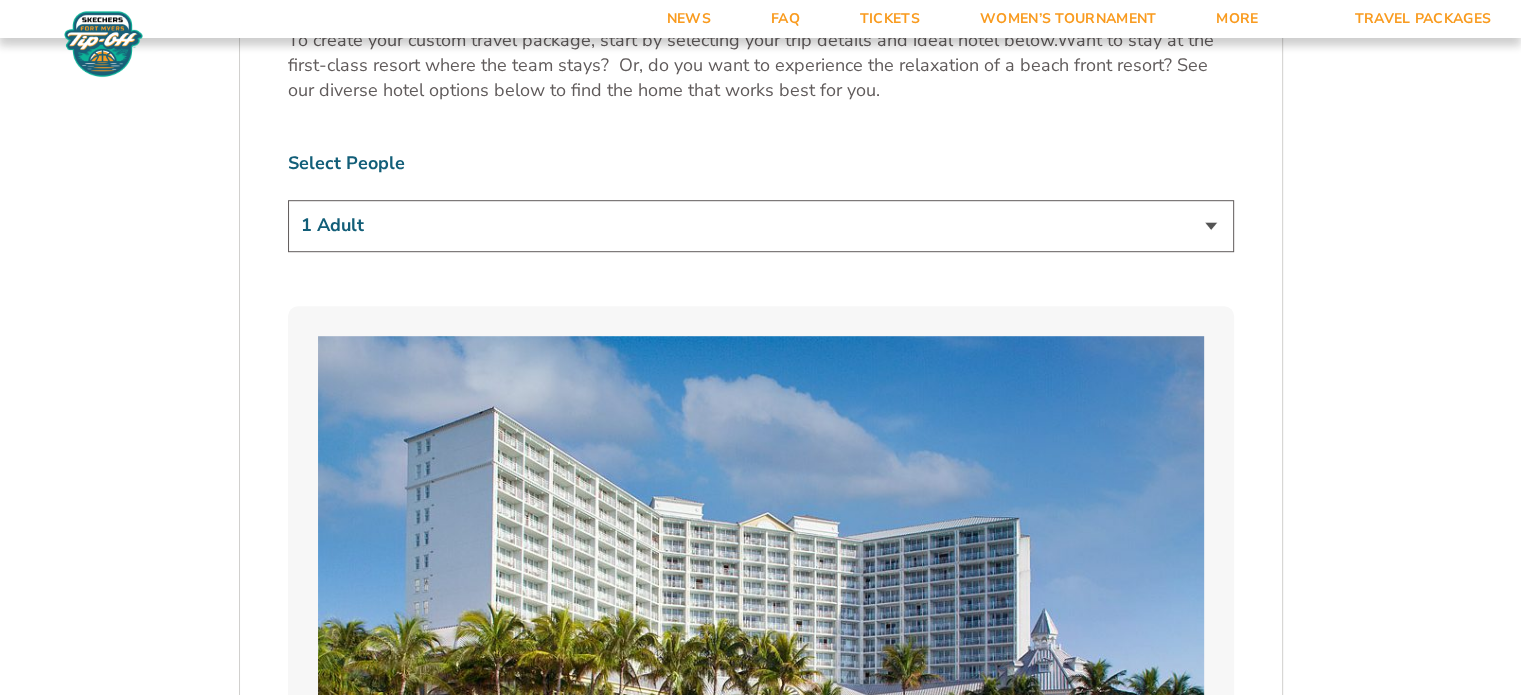 click on "1 Adult
2 Adults
3 Adults
4 Adults
2 Adults + 1 Child
2 Adults + 2 Children
2 Adults + 3 Children" at bounding box center (761, 225) 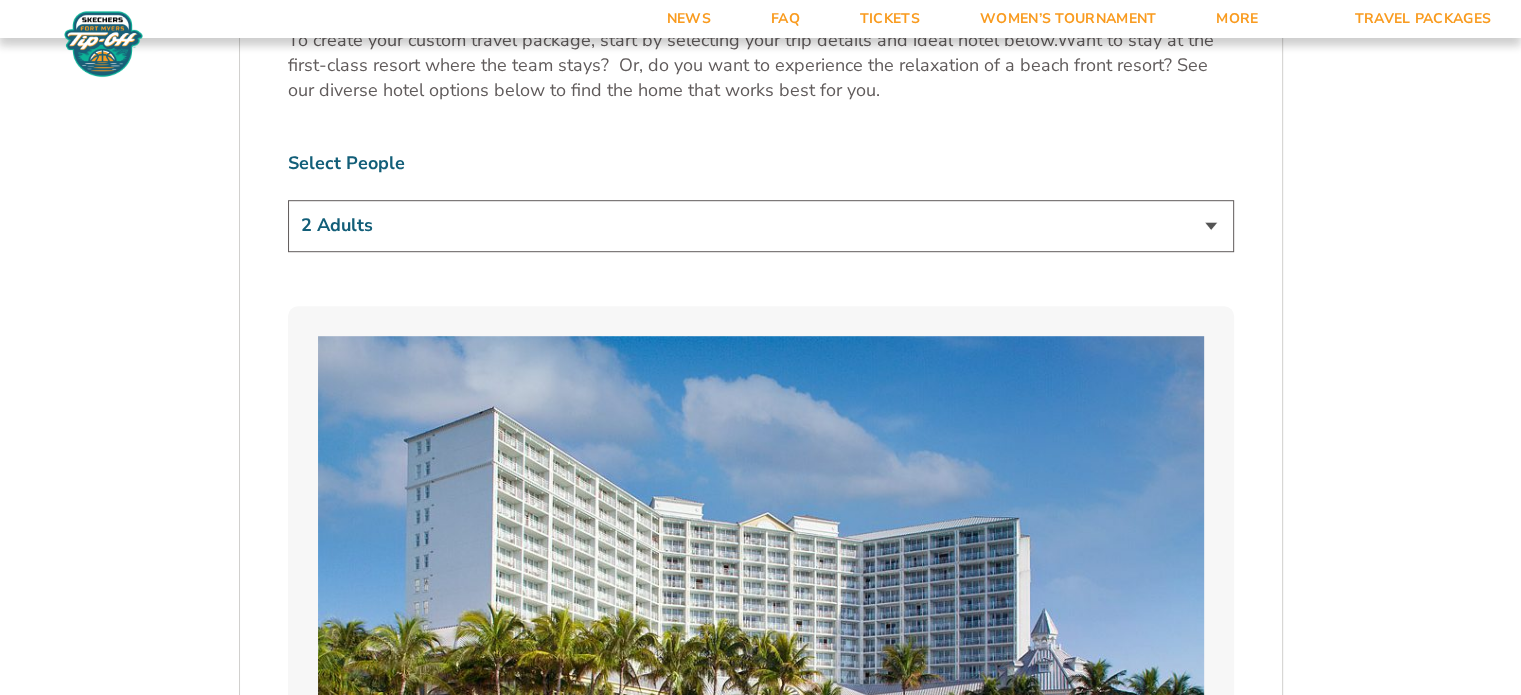 click on "1 Adult
2 Adults
3 Adults
4 Adults
2 Adults + 1 Child
2 Adults + 2 Children
2 Adults + 3 Children" at bounding box center (761, 225) 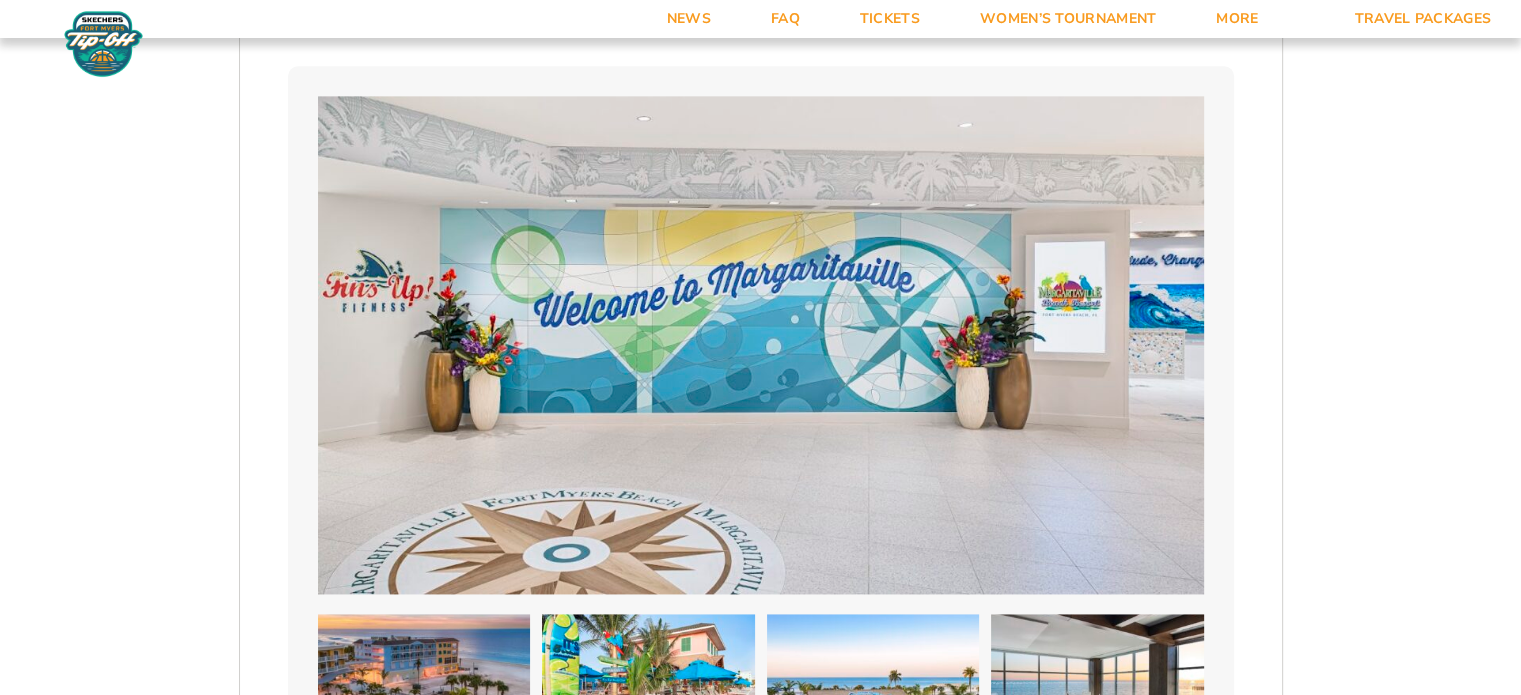scroll, scrollTop: 2724, scrollLeft: 0, axis: vertical 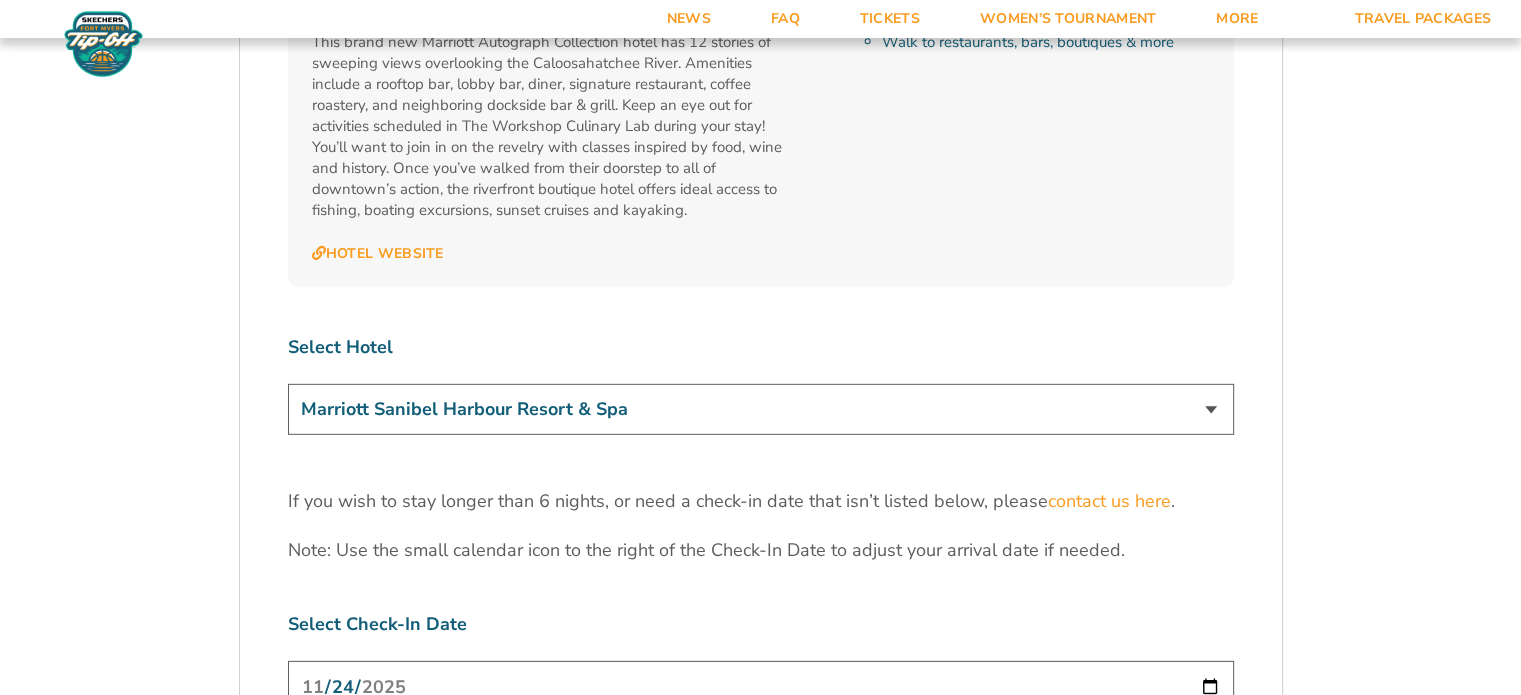 click on "Marriott Sanibel Harbour Resort & Spa Margaritaville Beach Resort Pink Shell Beach Resort & Marina Luminary Hotel & Co., Autograph Collection" at bounding box center (761, 409) 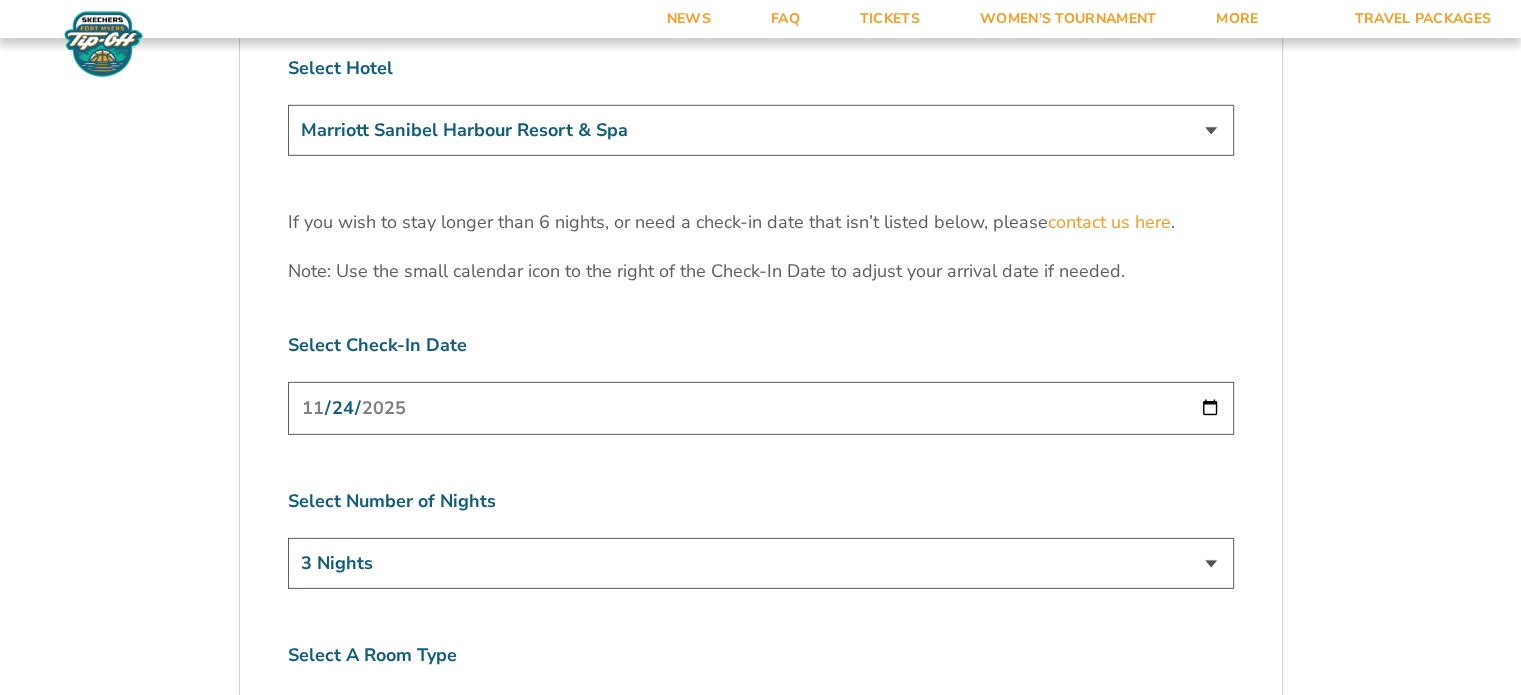 scroll, scrollTop: 6197, scrollLeft: 0, axis: vertical 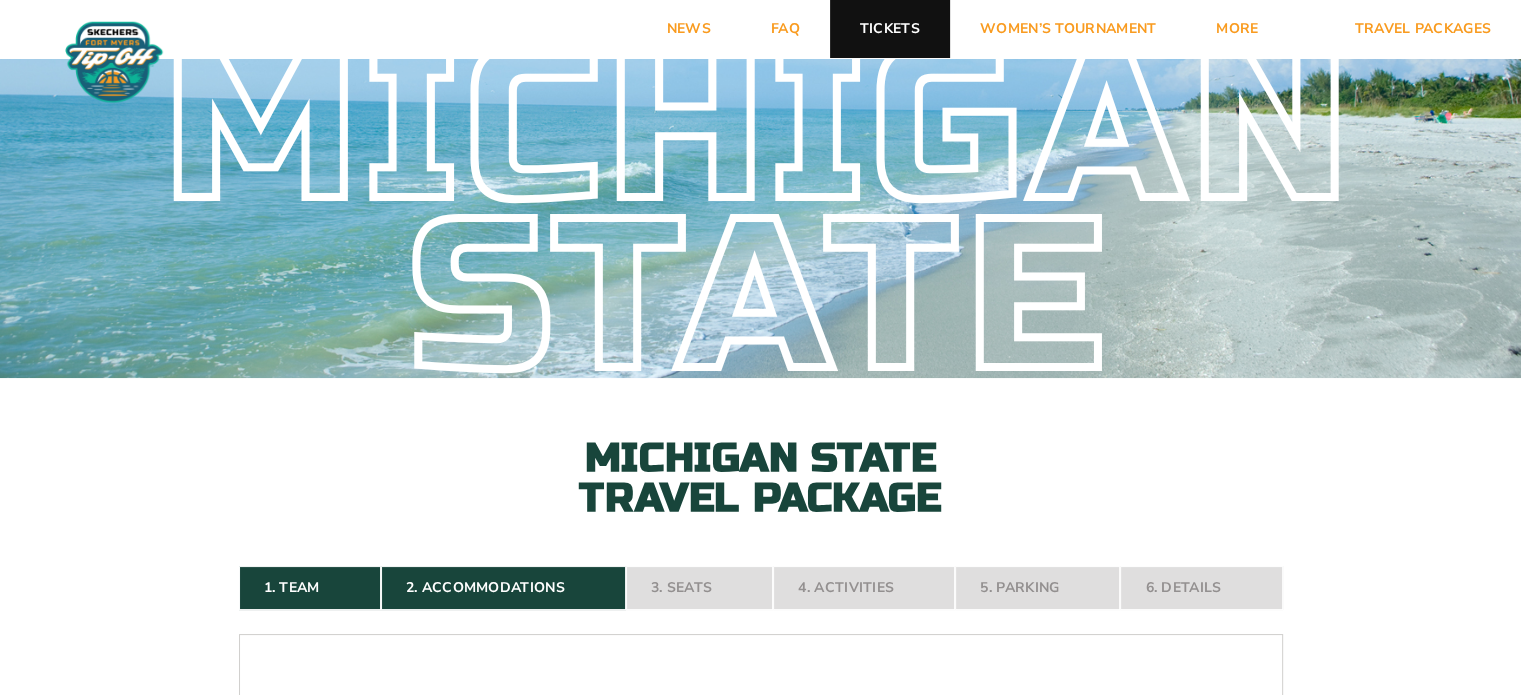 click on "Tickets" at bounding box center (890, 29) 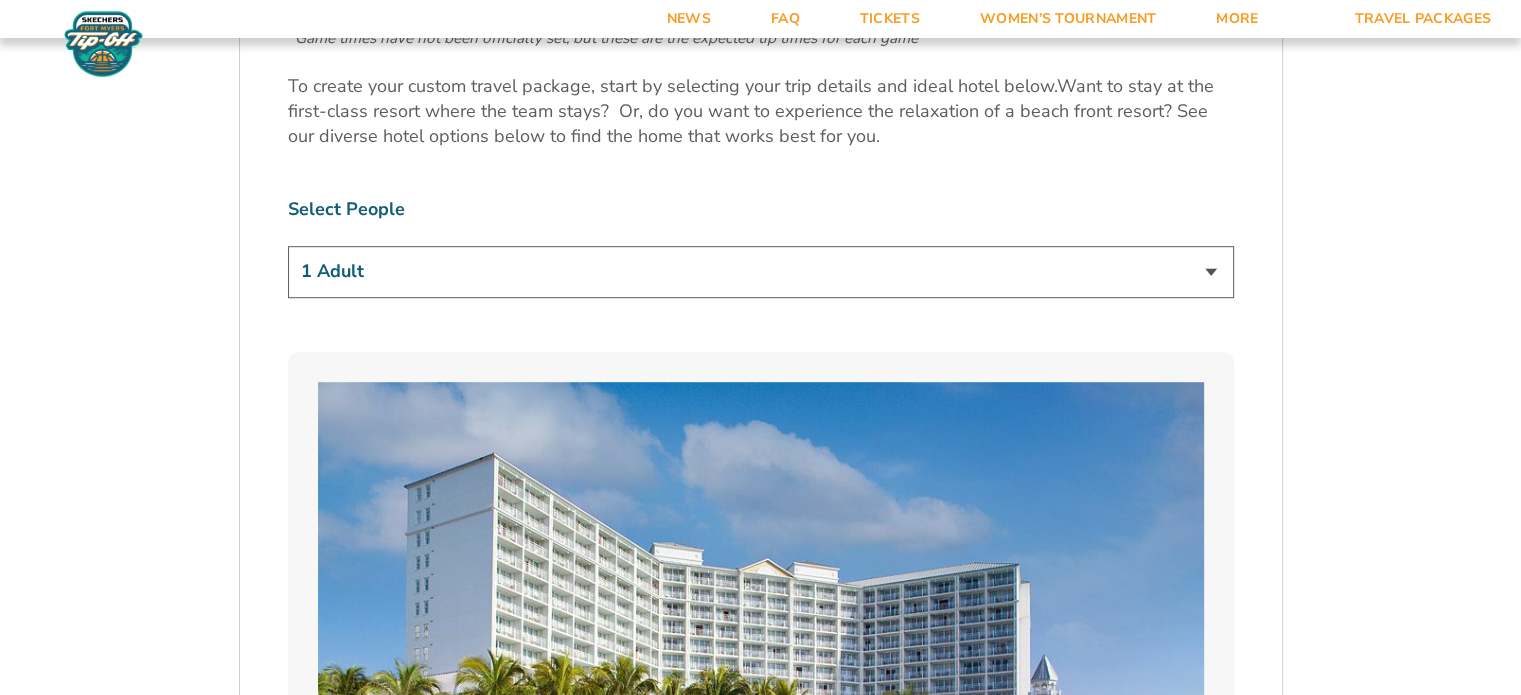 scroll, scrollTop: 1200, scrollLeft: 0, axis: vertical 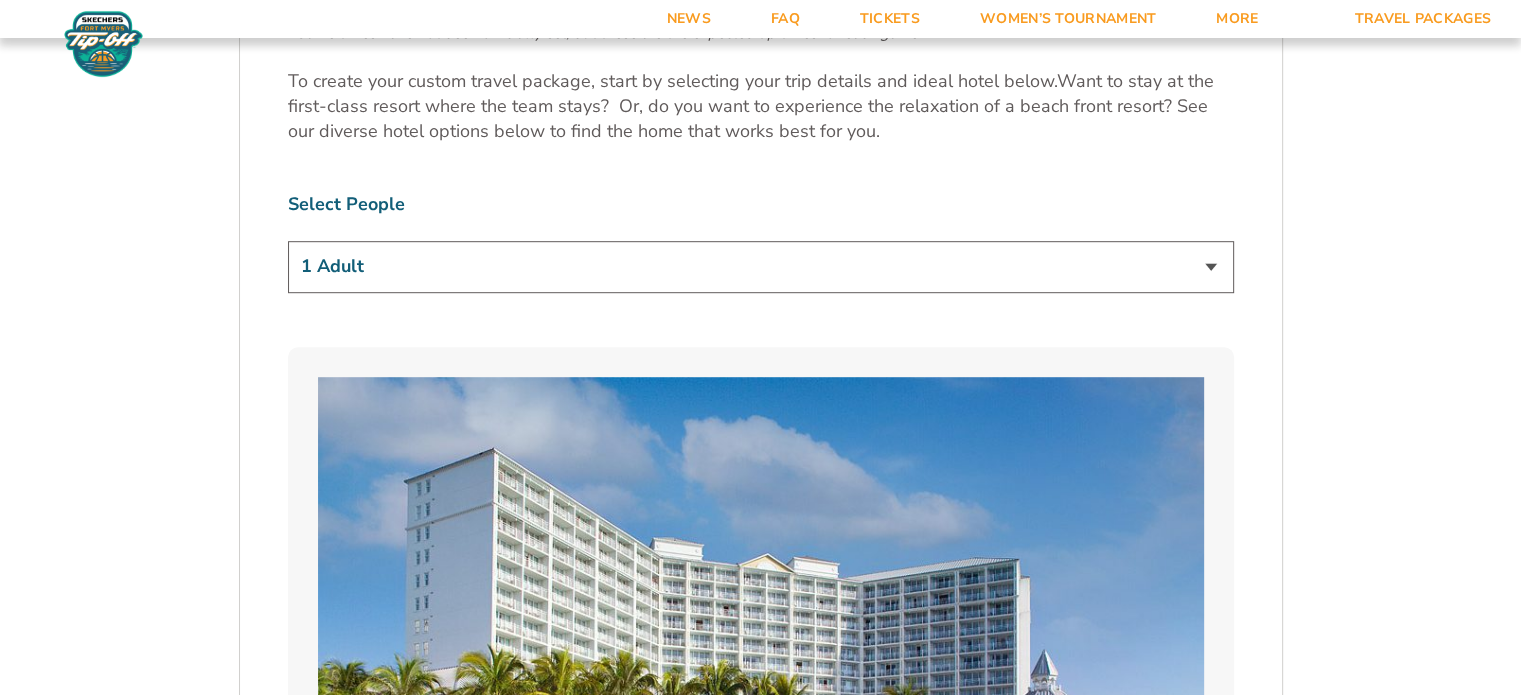 click on "1 Adult
2 Adults
3 Adults
4 Adults
2 Adults + 1 Child
2 Adults + 2 Children
2 Adults + 3 Children" at bounding box center [761, 266] 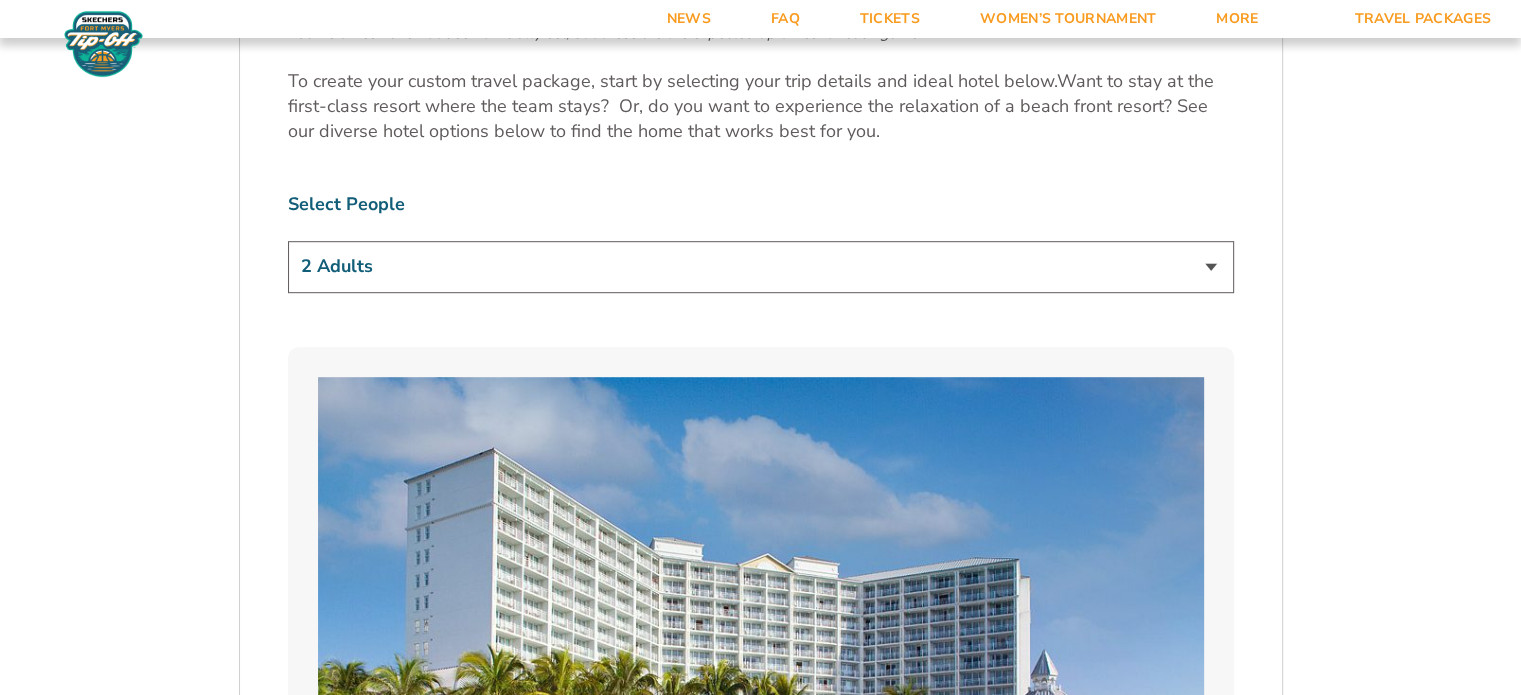 click on "1 Adult
2 Adults
3 Adults
4 Adults
2 Adults + 1 Child
2 Adults + 2 Children
2 Adults + 3 Children" at bounding box center [761, 266] 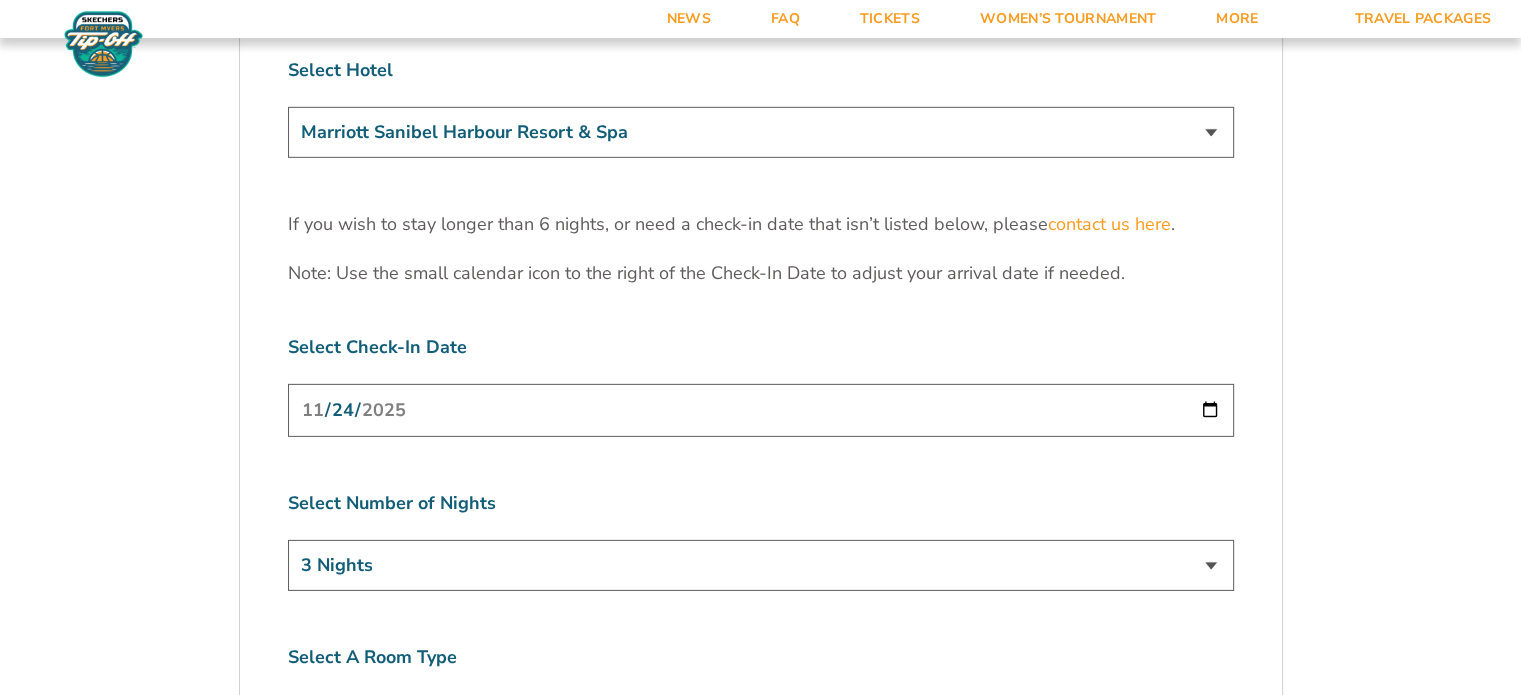 scroll, scrollTop: 6200, scrollLeft: 0, axis: vertical 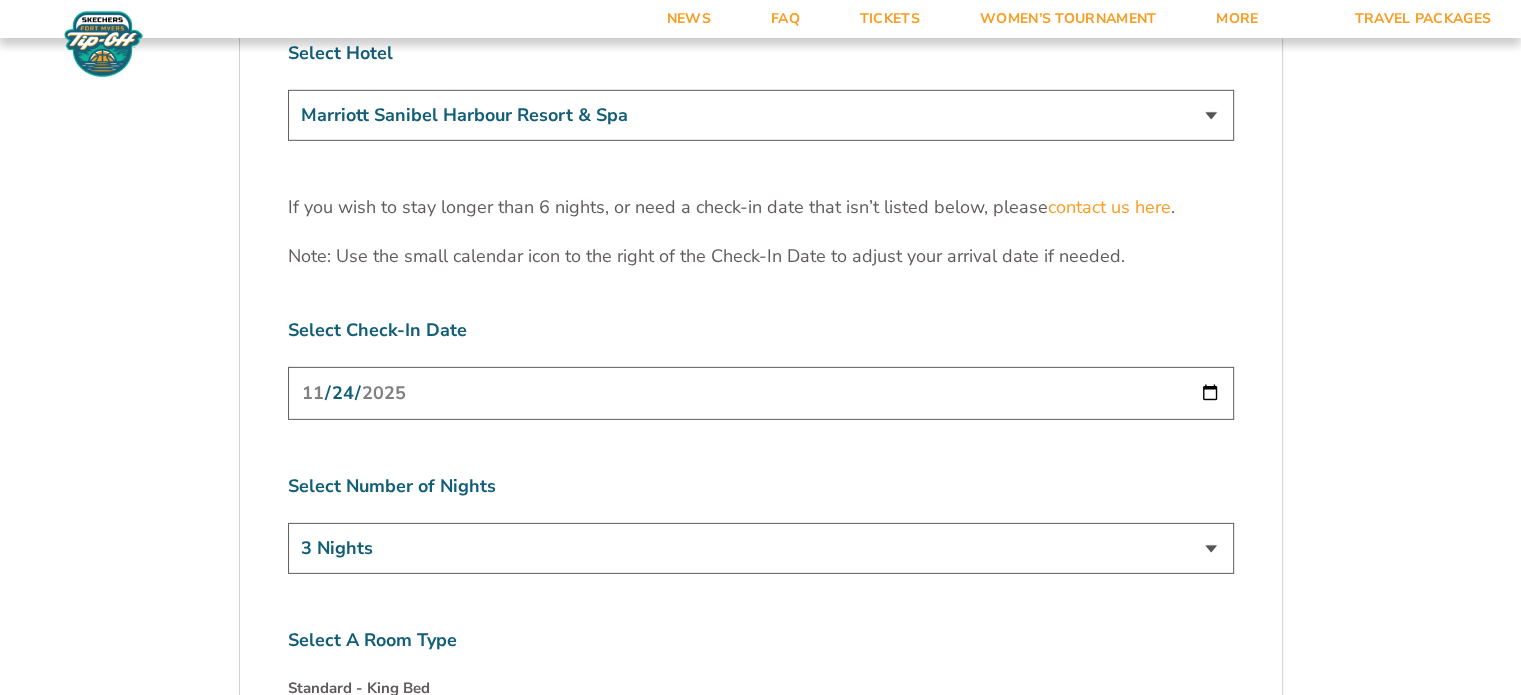 click on "2025-11-24" at bounding box center (761, 393) 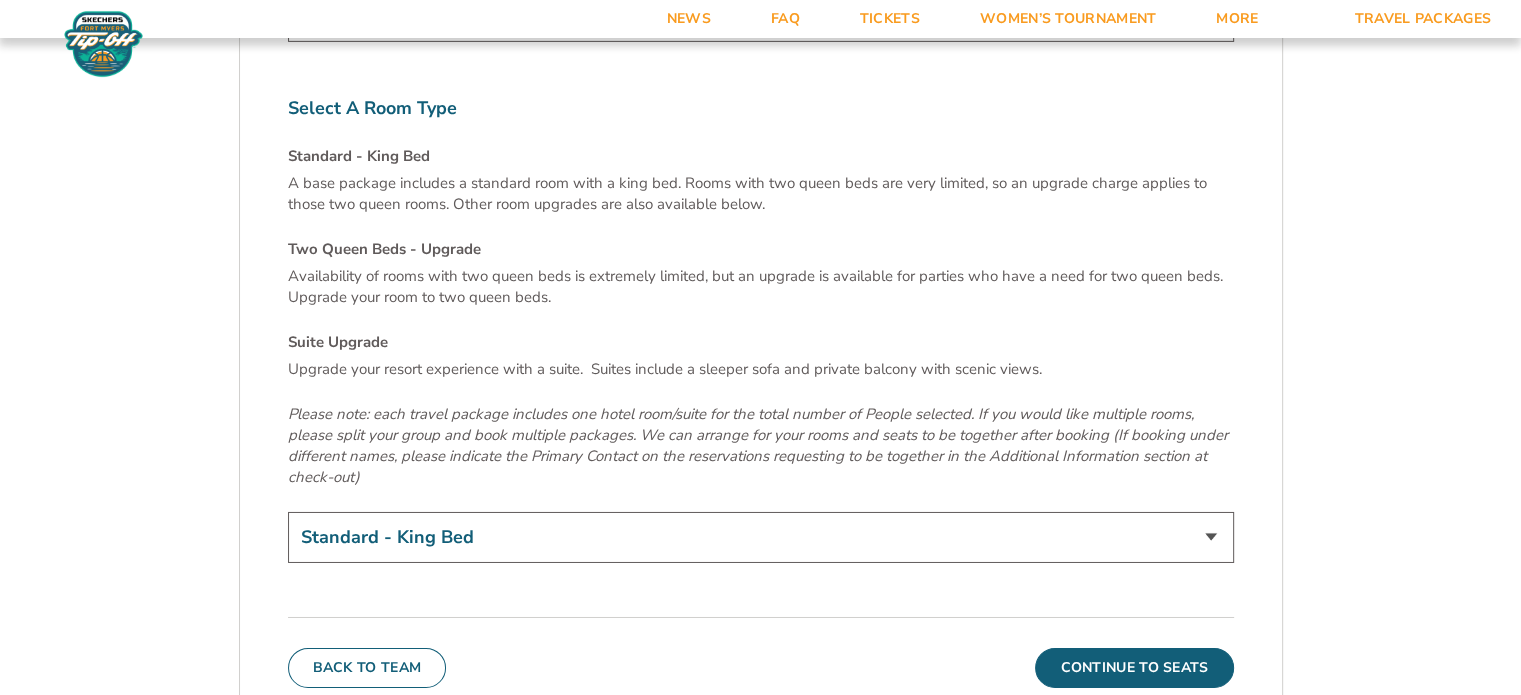 scroll, scrollTop: 6800, scrollLeft: 0, axis: vertical 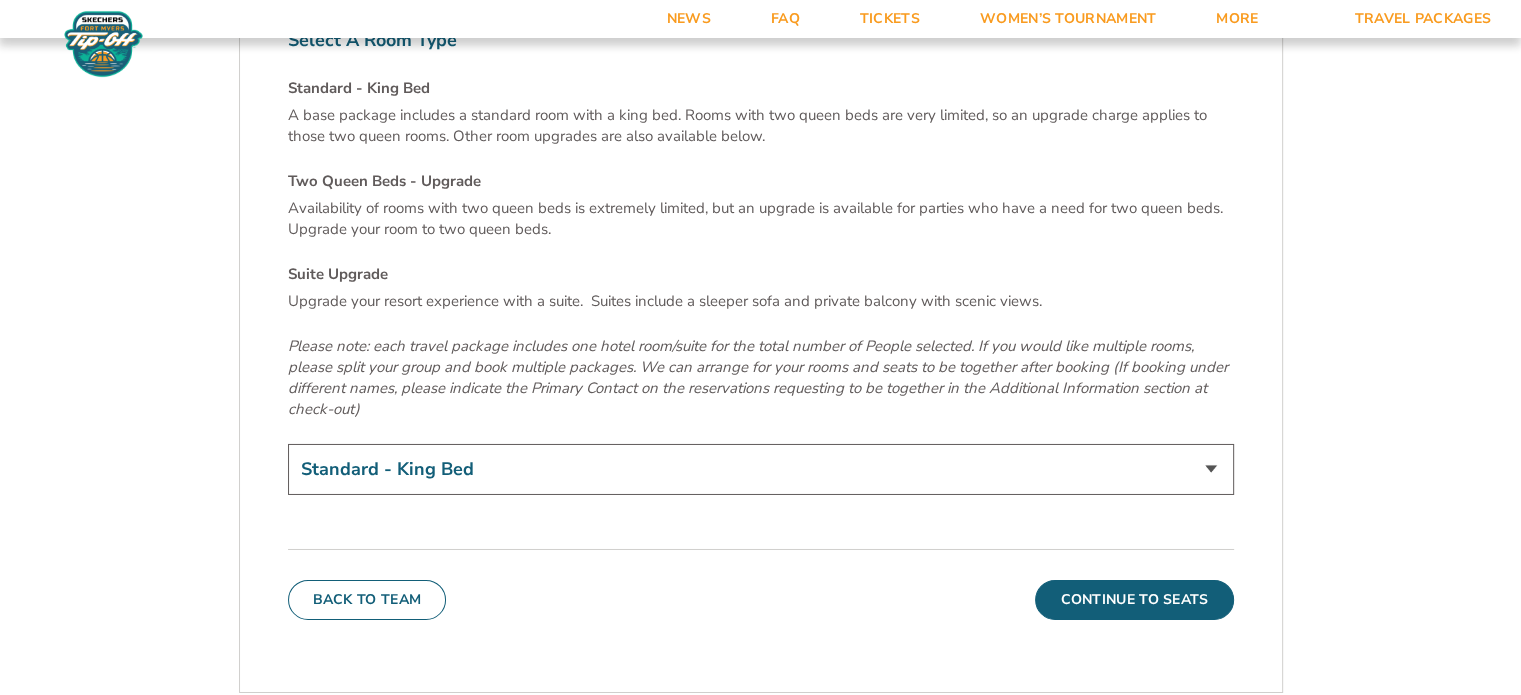 click on "Standard - King Bed Two Queen Beds - Upgrade (+$15 per night) Suite Upgrade (+$175 per night)" at bounding box center (761, 469) 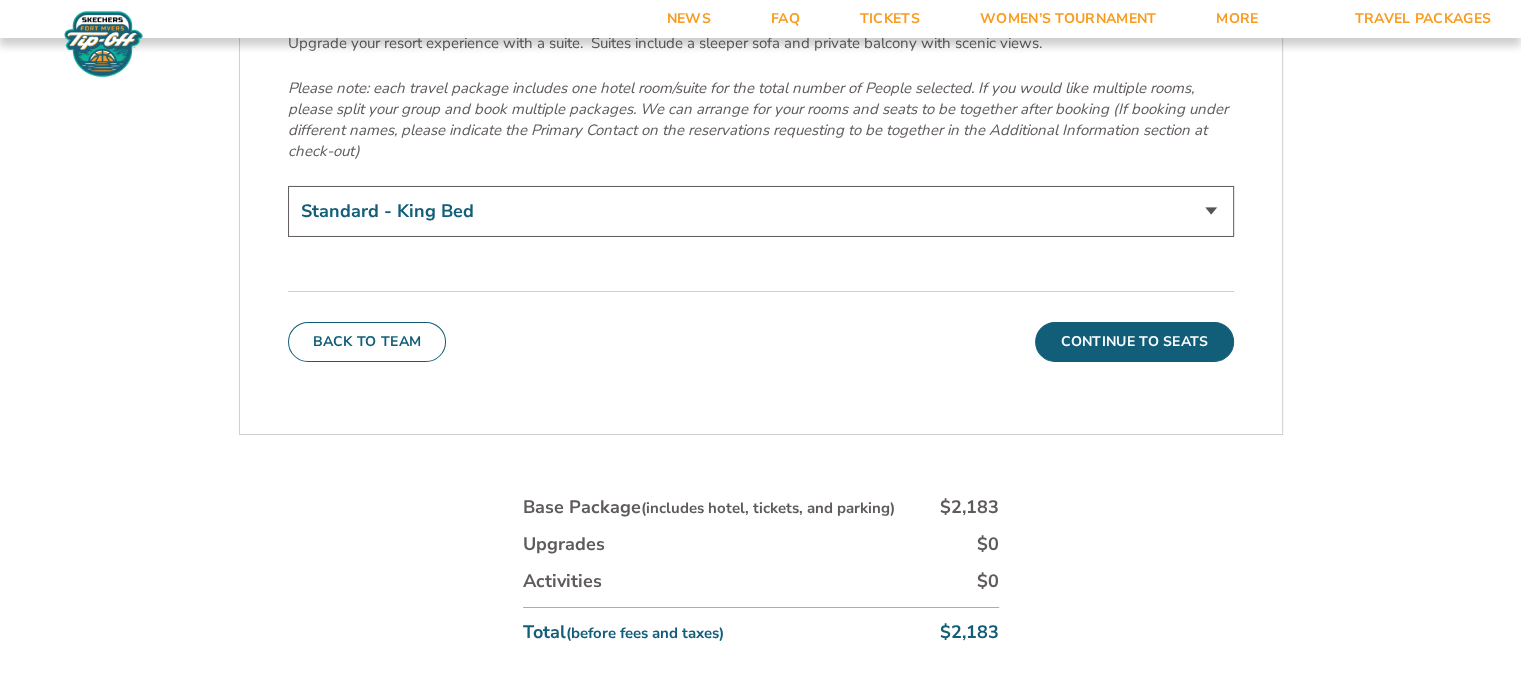 scroll, scrollTop: 7100, scrollLeft: 0, axis: vertical 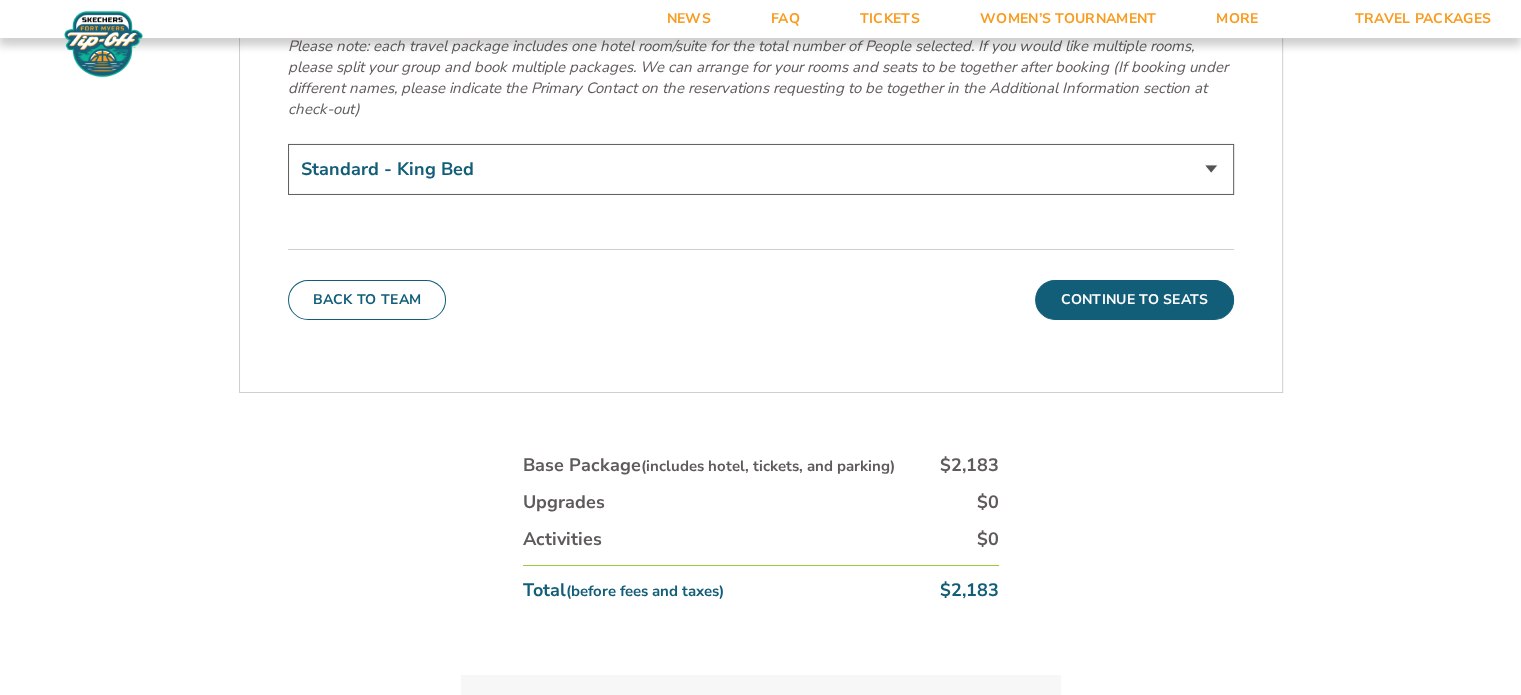 click on "Continue To Seats" at bounding box center [1134, 300] 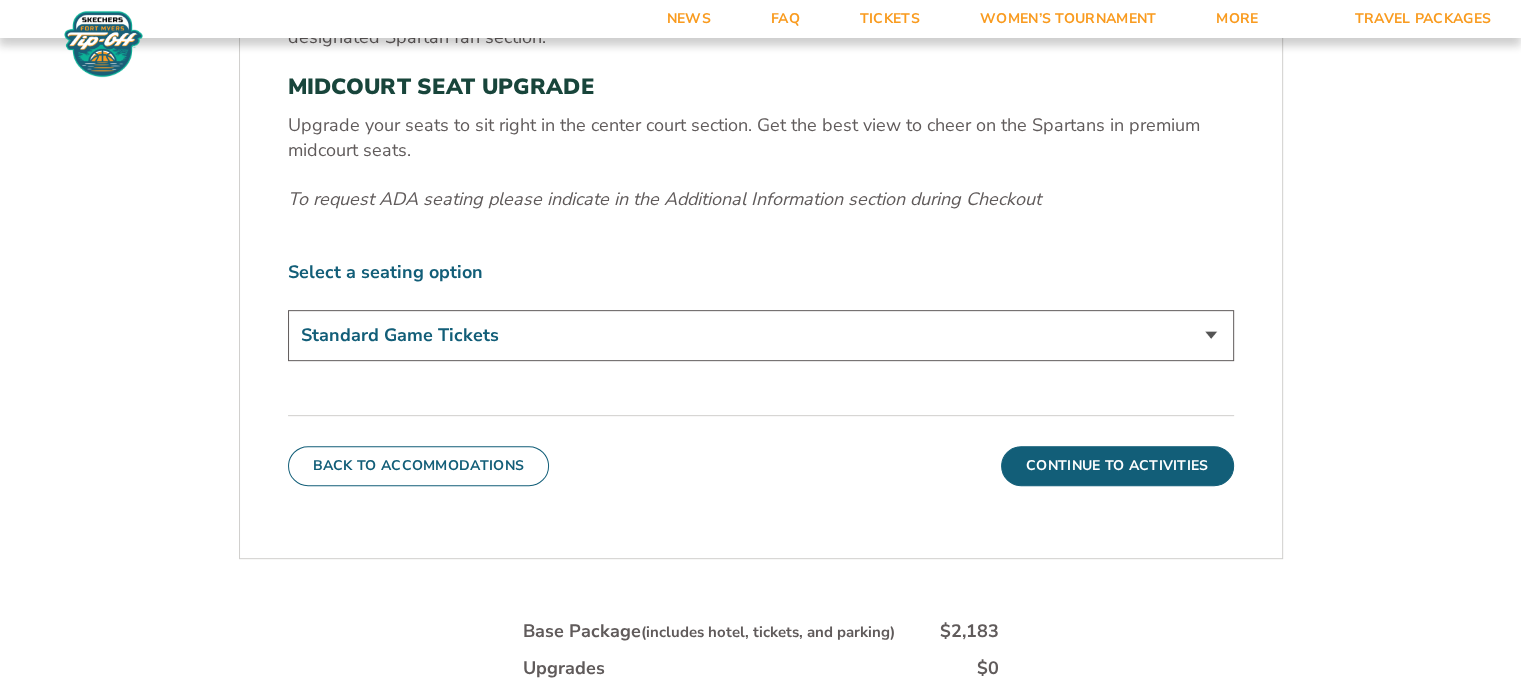 scroll, scrollTop: 828, scrollLeft: 0, axis: vertical 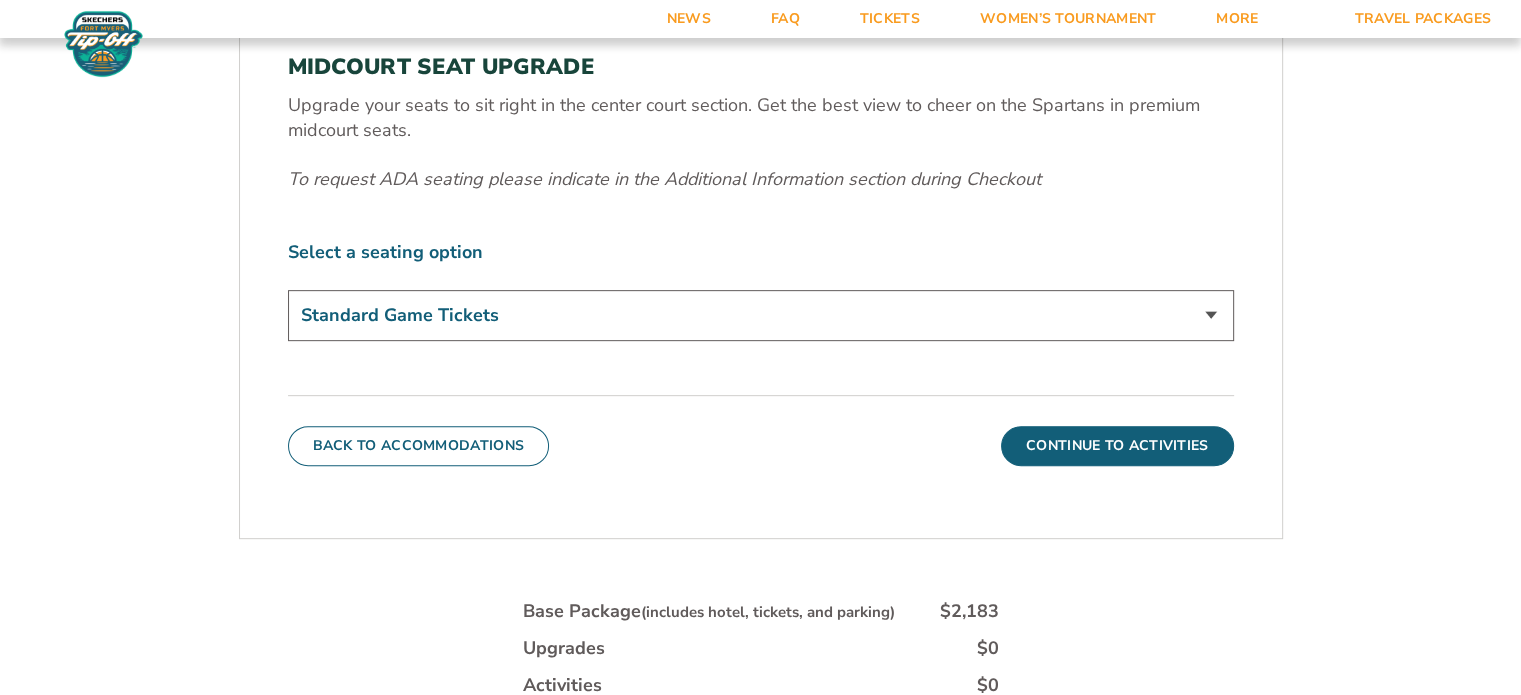 click on "Standard Game Tickets
Midcourt Seat Upgrade (+$140 per person)" at bounding box center [761, 315] 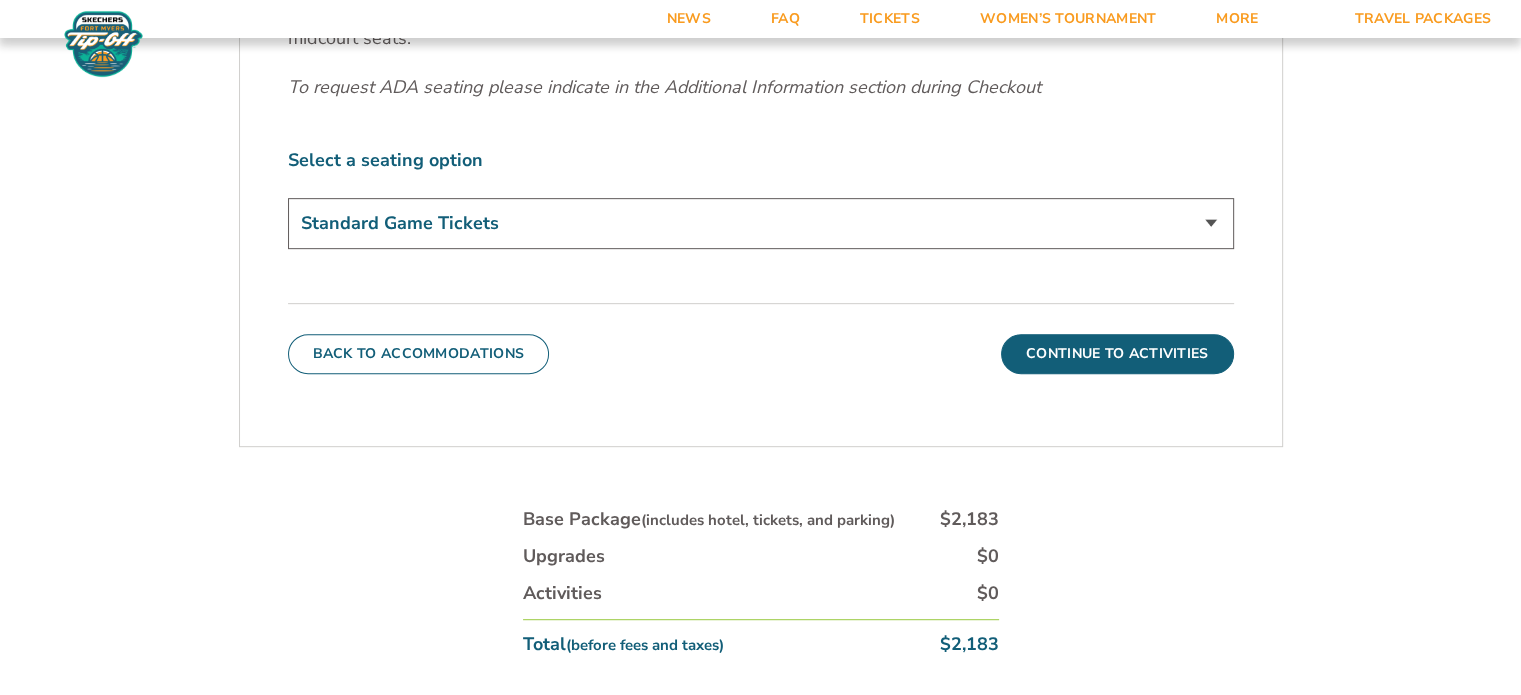 scroll, scrollTop: 1028, scrollLeft: 0, axis: vertical 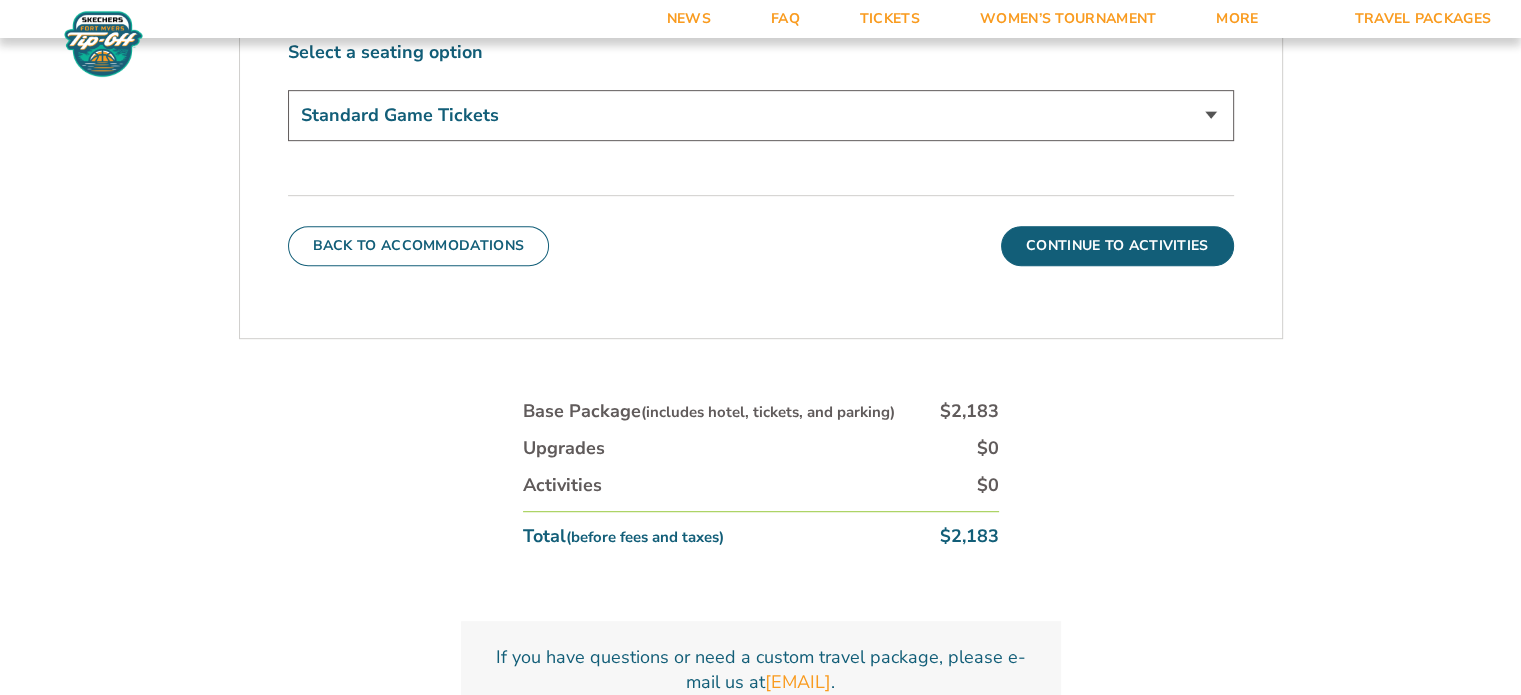 click on "Continue To Activities" at bounding box center [1117, 246] 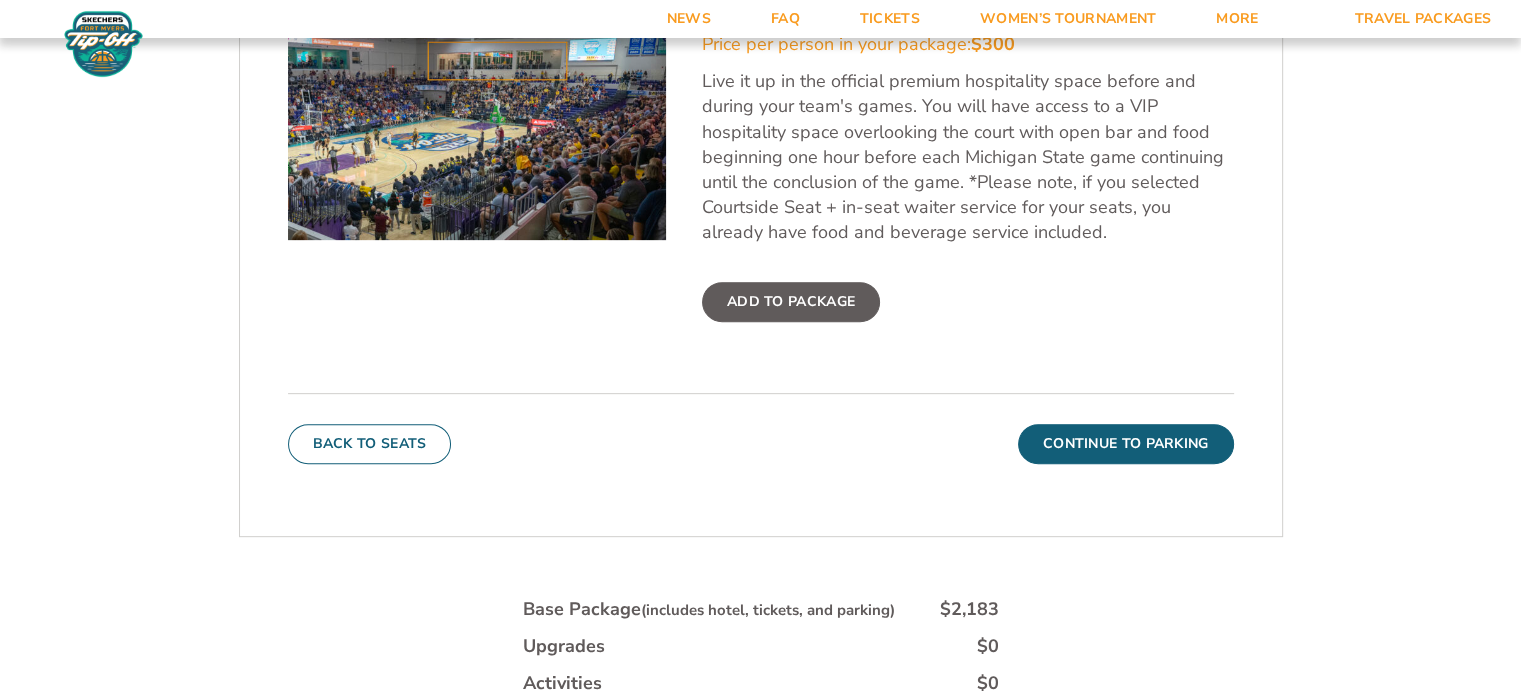 scroll, scrollTop: 750, scrollLeft: 0, axis: vertical 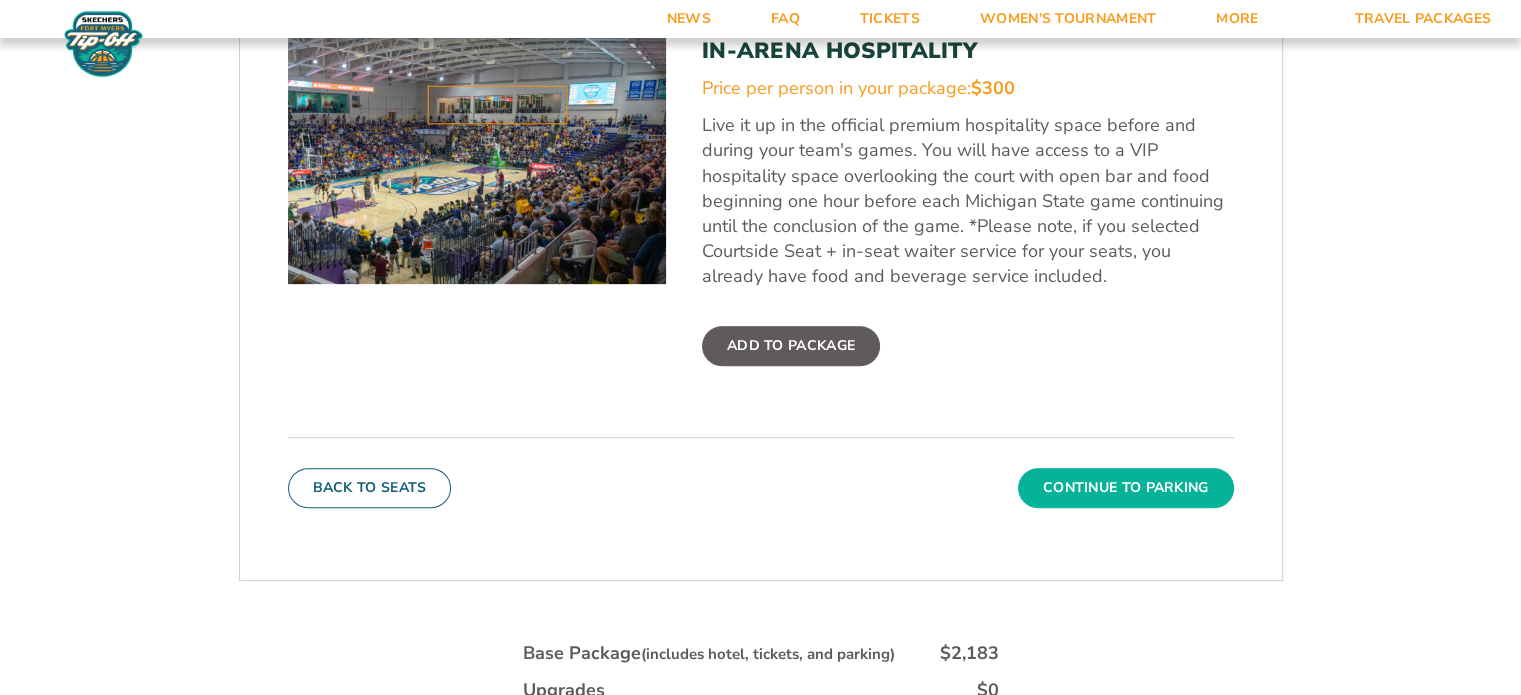 click on "Continue To Parking" at bounding box center (1126, 488) 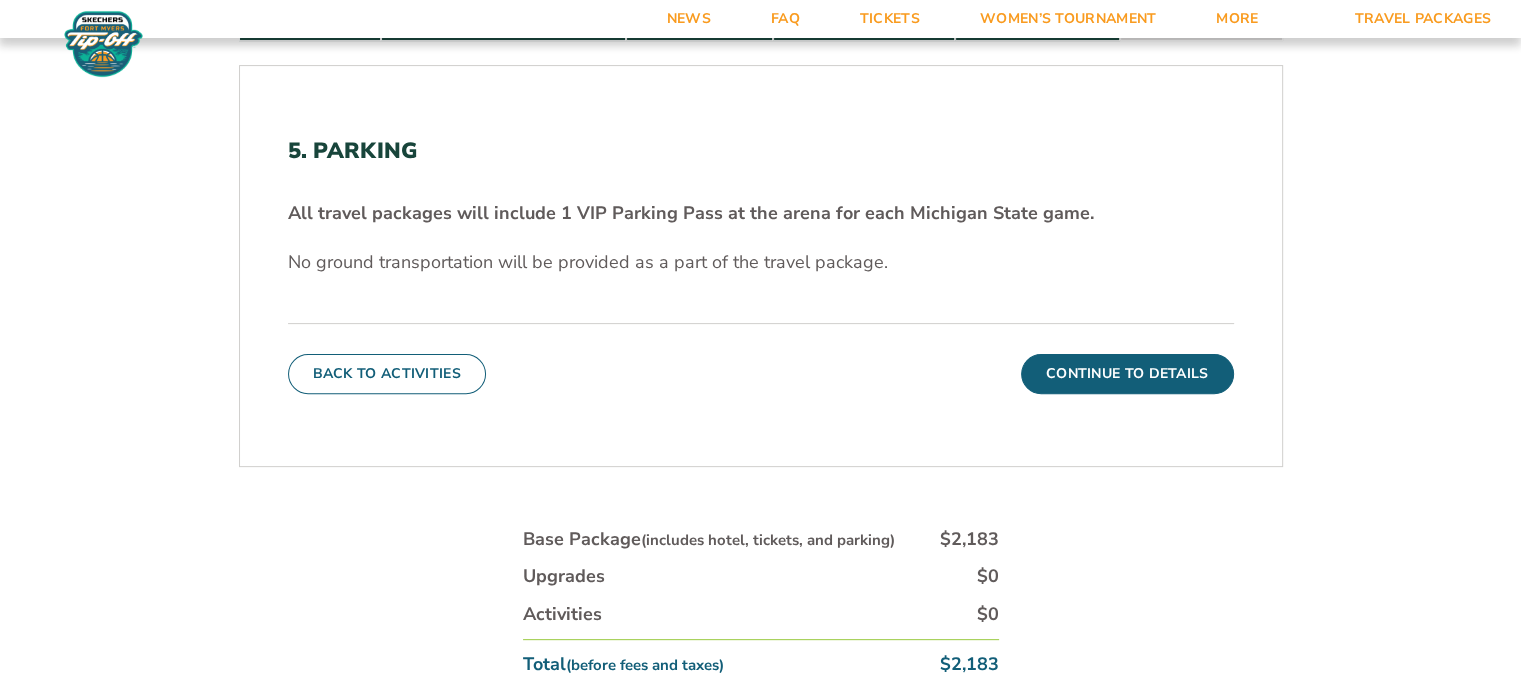 scroll, scrollTop: 628, scrollLeft: 0, axis: vertical 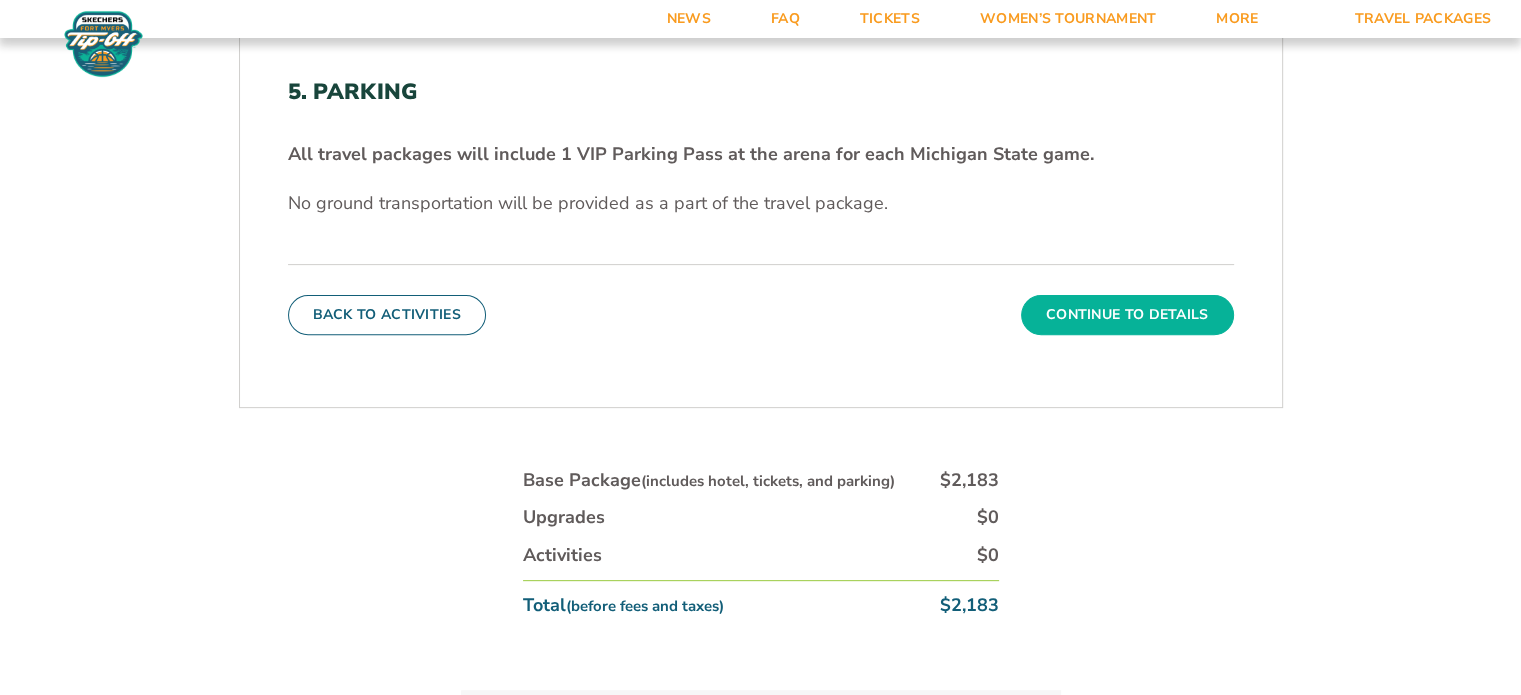 click on "Continue To Details" at bounding box center (1127, 315) 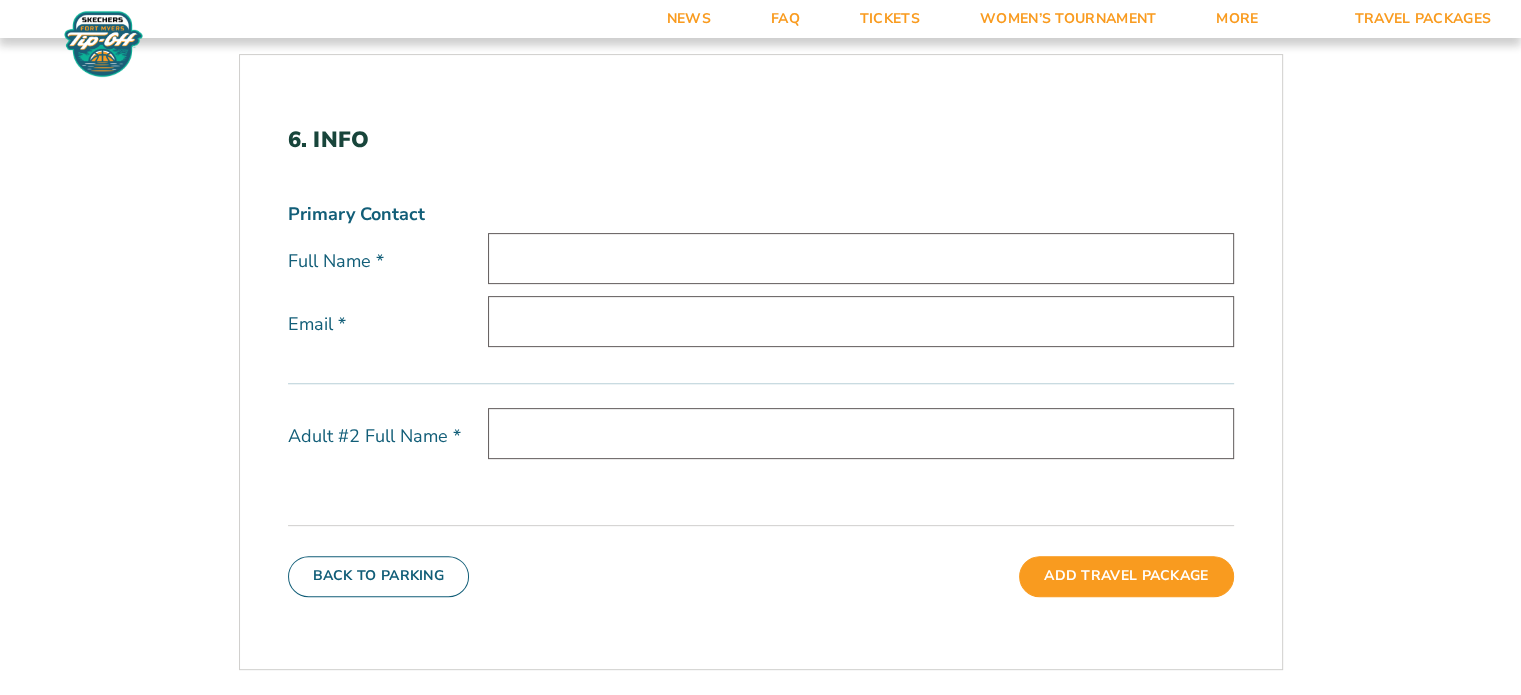 scroll, scrollTop: 628, scrollLeft: 0, axis: vertical 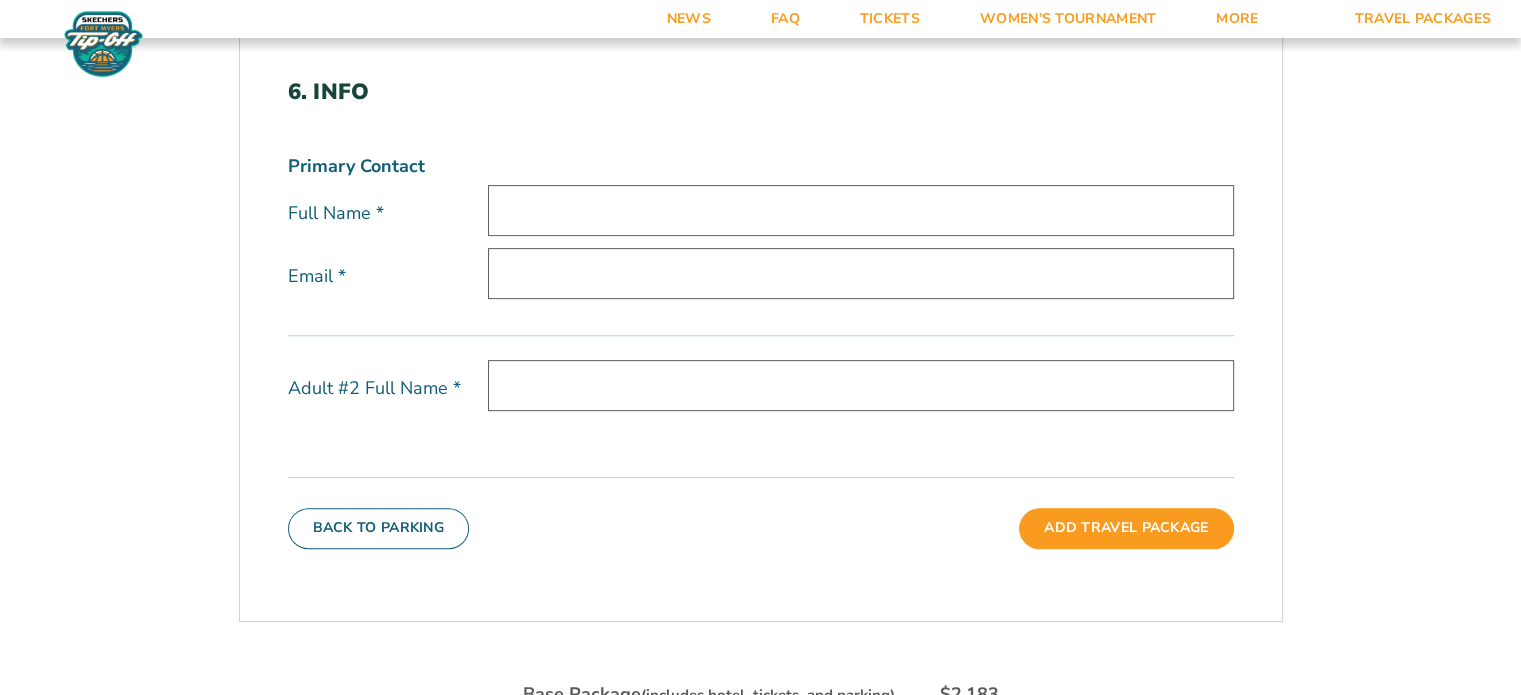 click at bounding box center (861, 210) 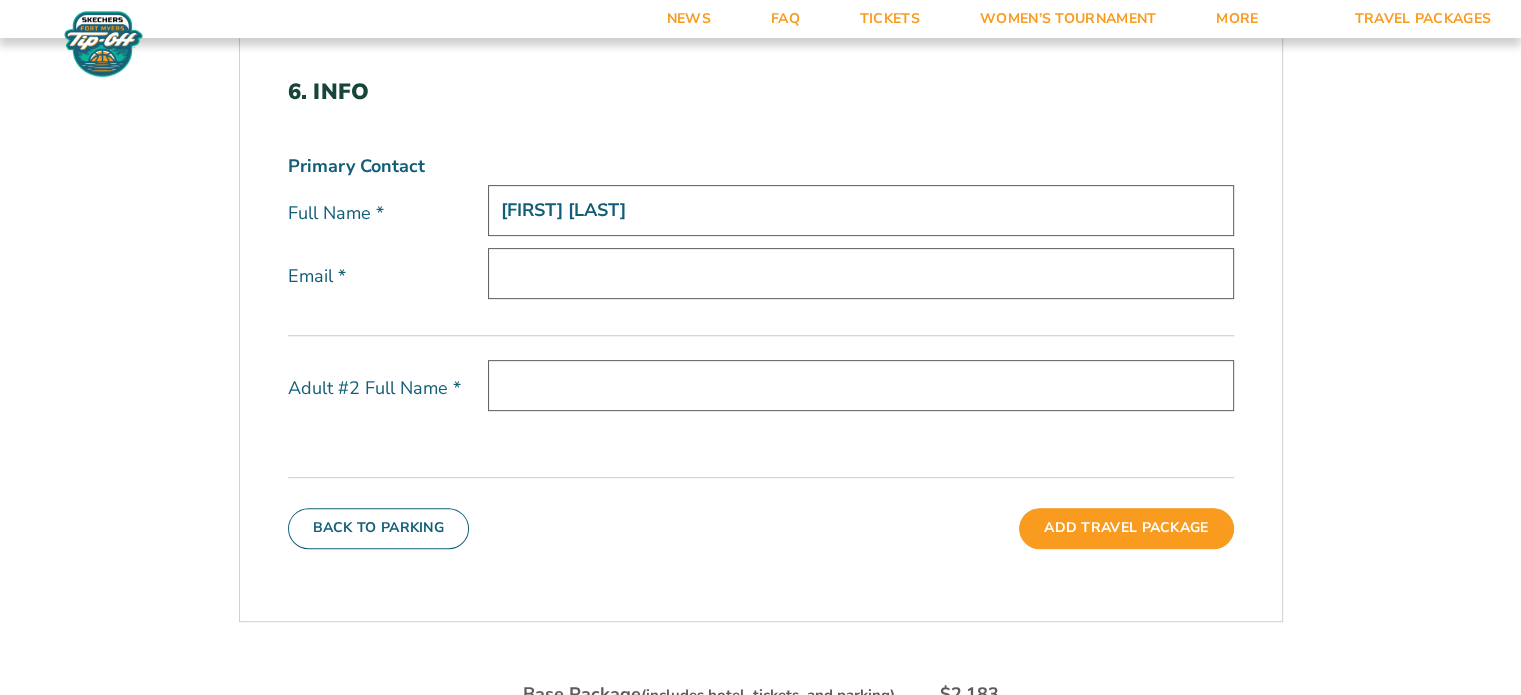 type on "[EMAIL]" 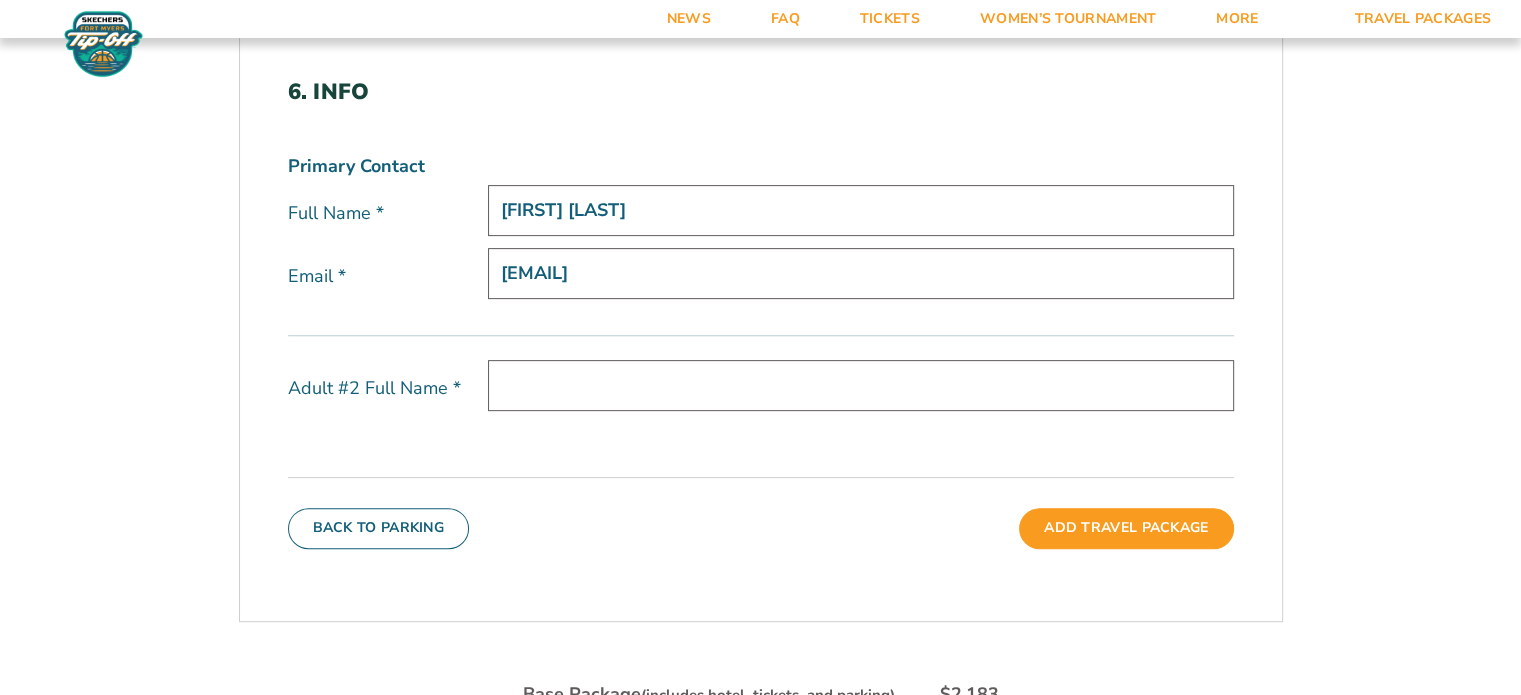 click on "[FIRST] [LAST]" at bounding box center (861, 210) 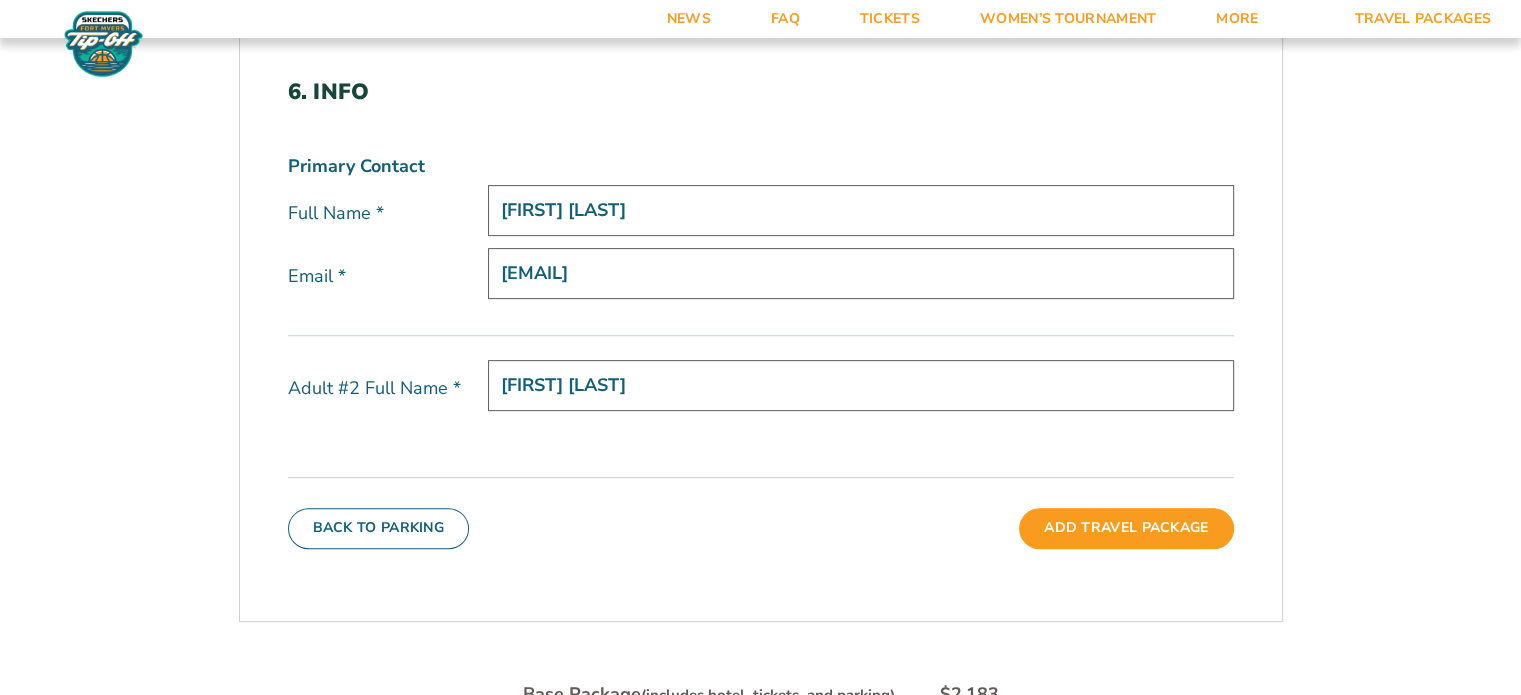 click on "[FIRST] [LAST]" at bounding box center (861, 385) 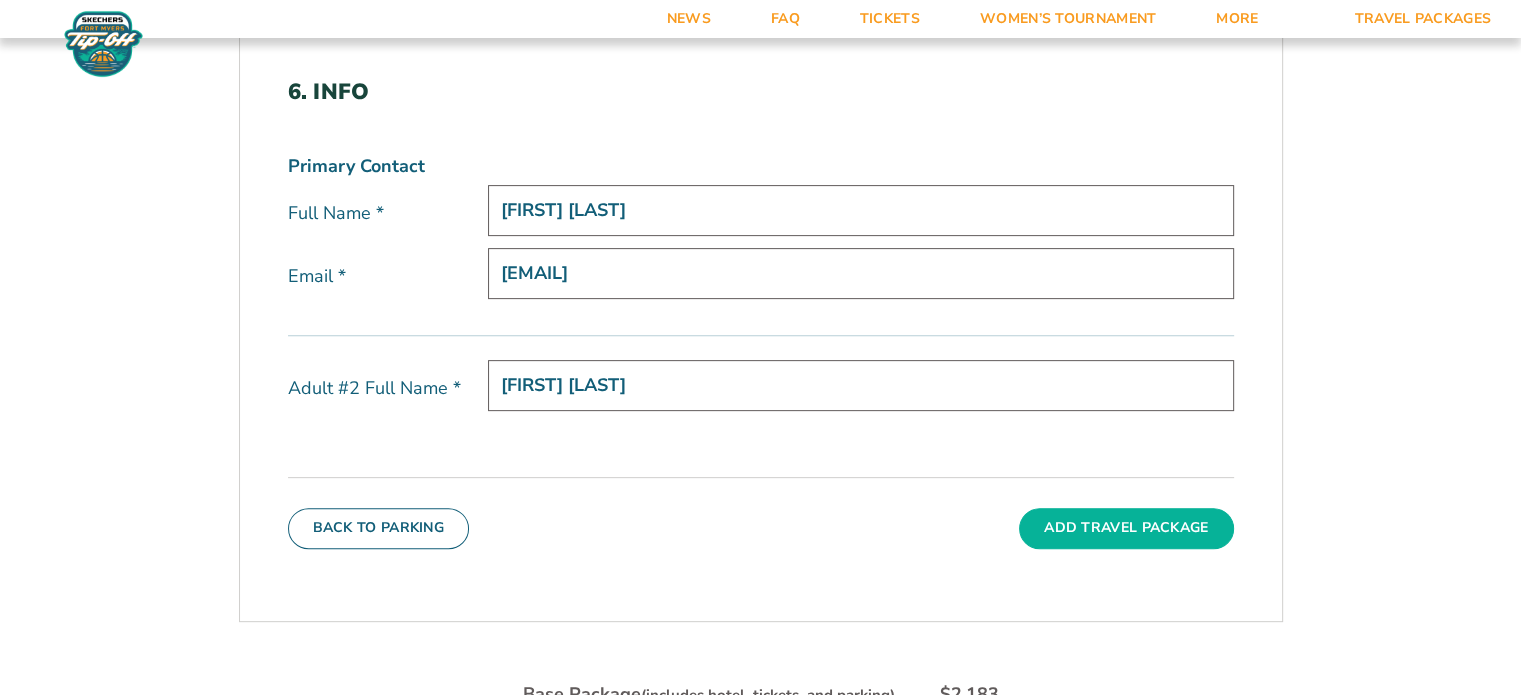 type on "[FIRST] [LAST]" 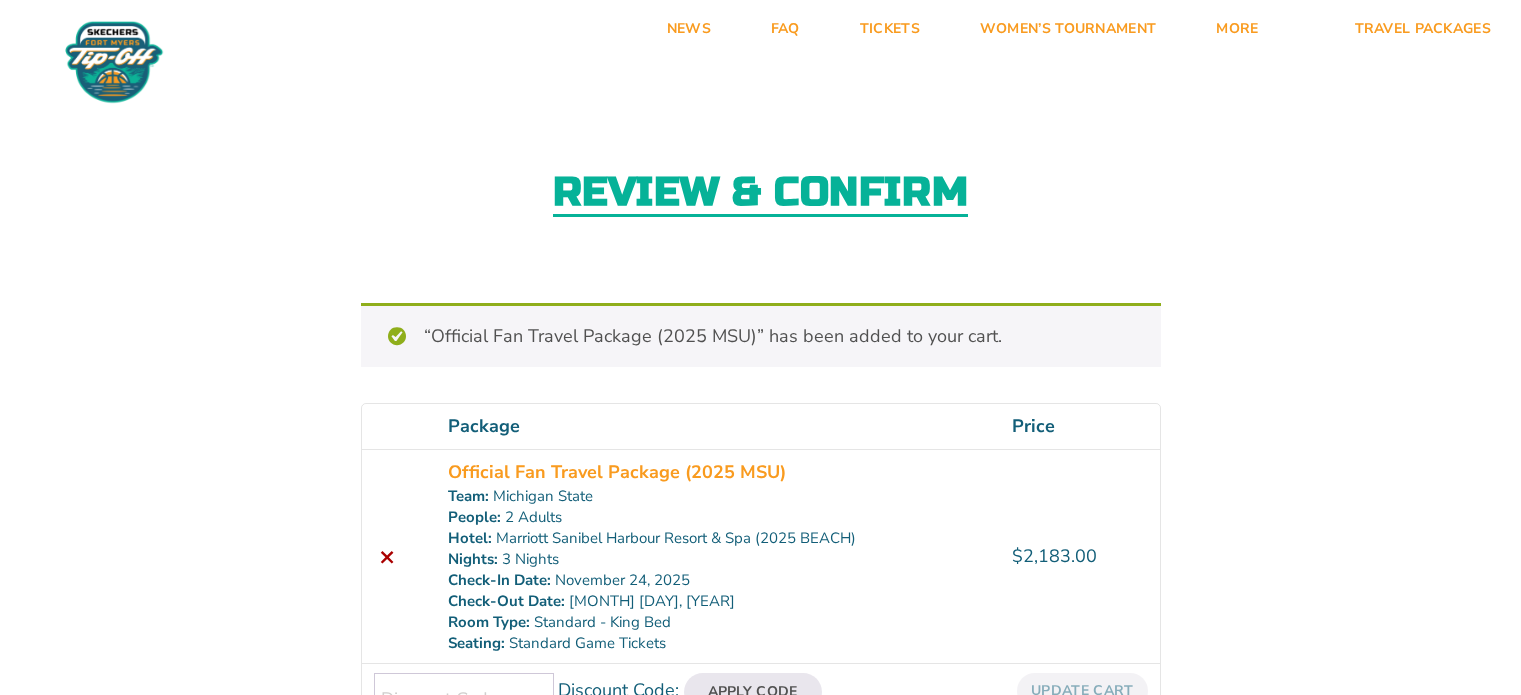 scroll, scrollTop: 0, scrollLeft: 0, axis: both 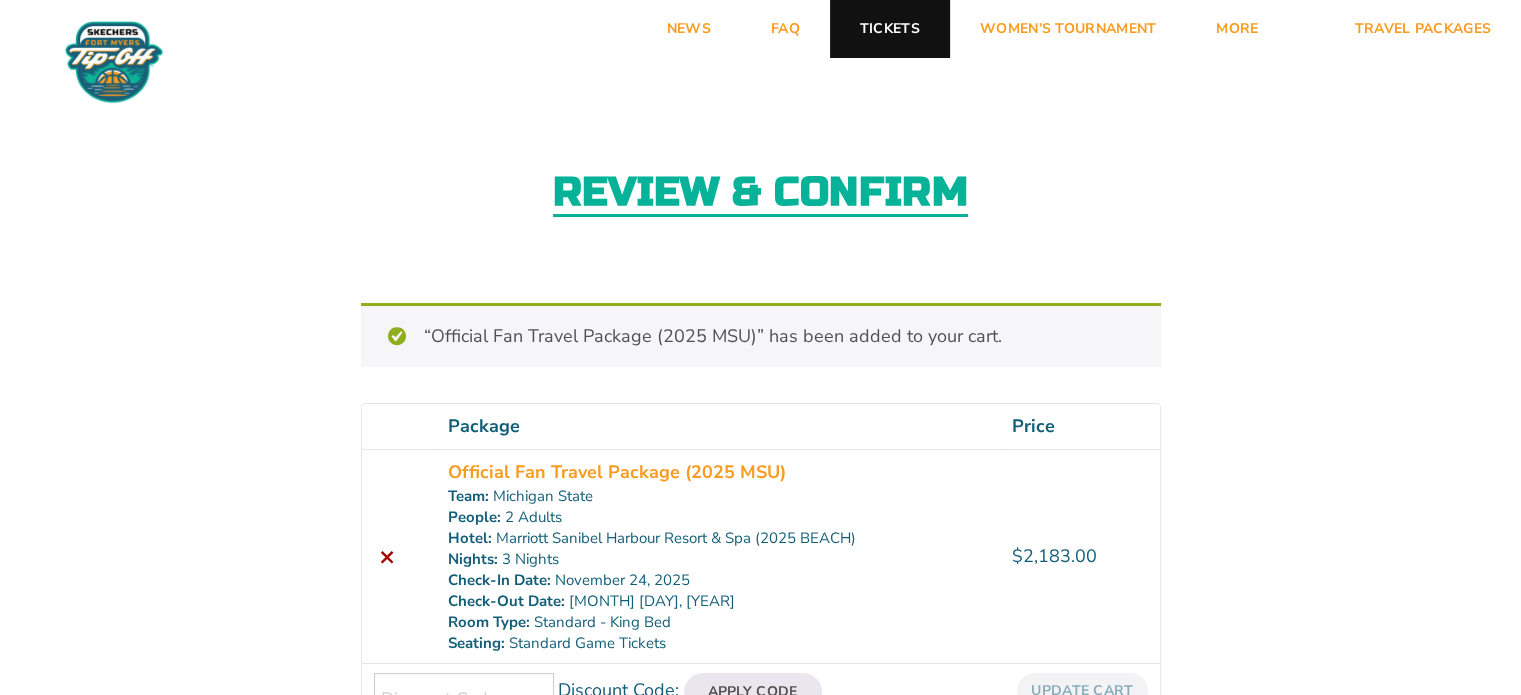 click on "Tickets" at bounding box center [890, 29] 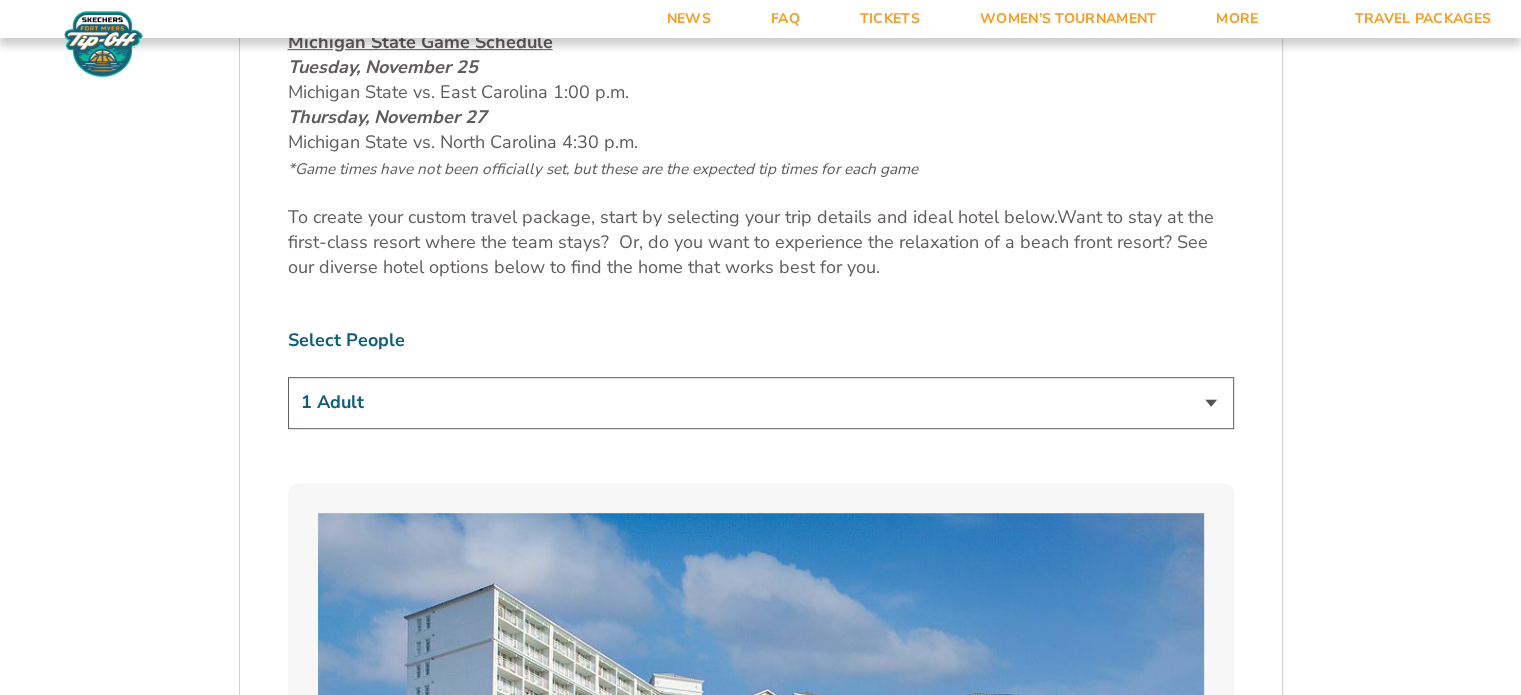 scroll, scrollTop: 1100, scrollLeft: 0, axis: vertical 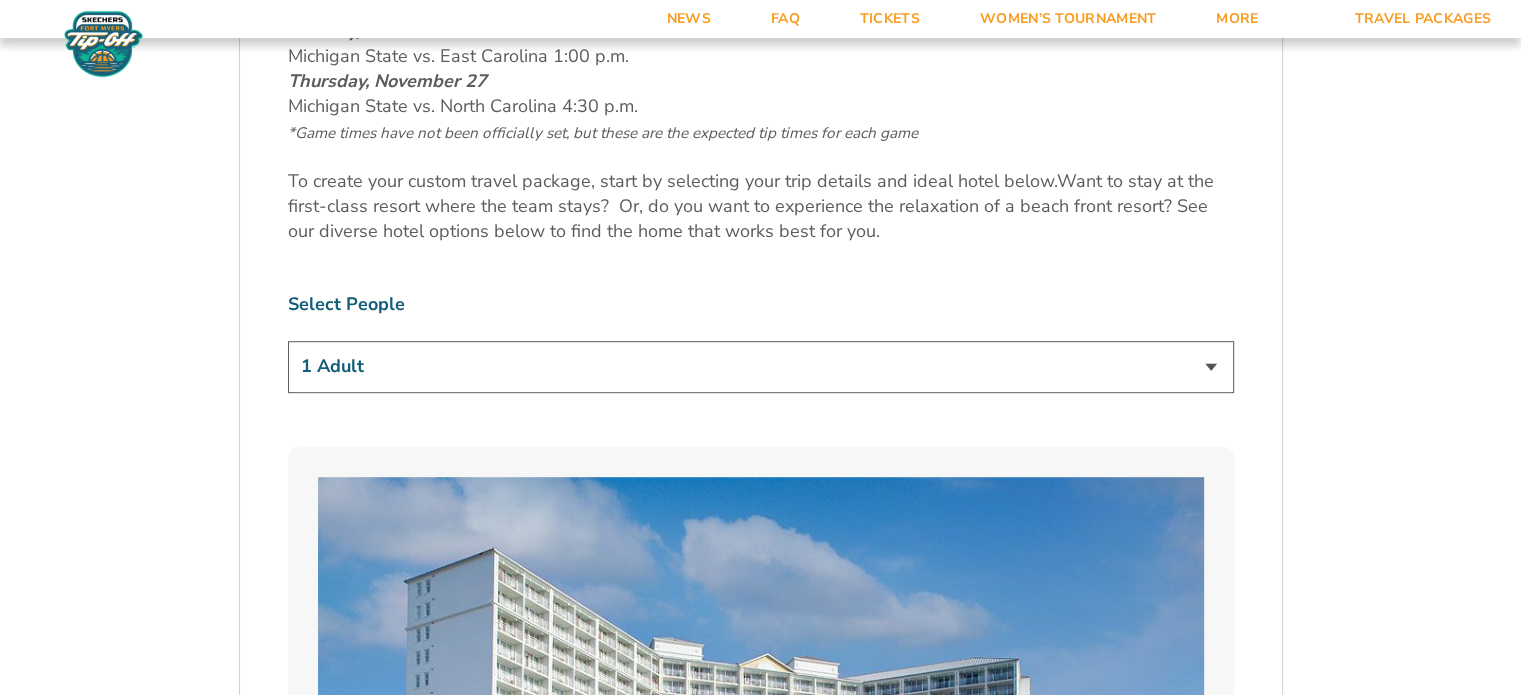 click on "1 Adult
2 Adults
3 Adults
4 Adults
2 Adults + 1 Child
2 Adults + 2 Children
2 Adults + 3 Children" at bounding box center (761, 366) 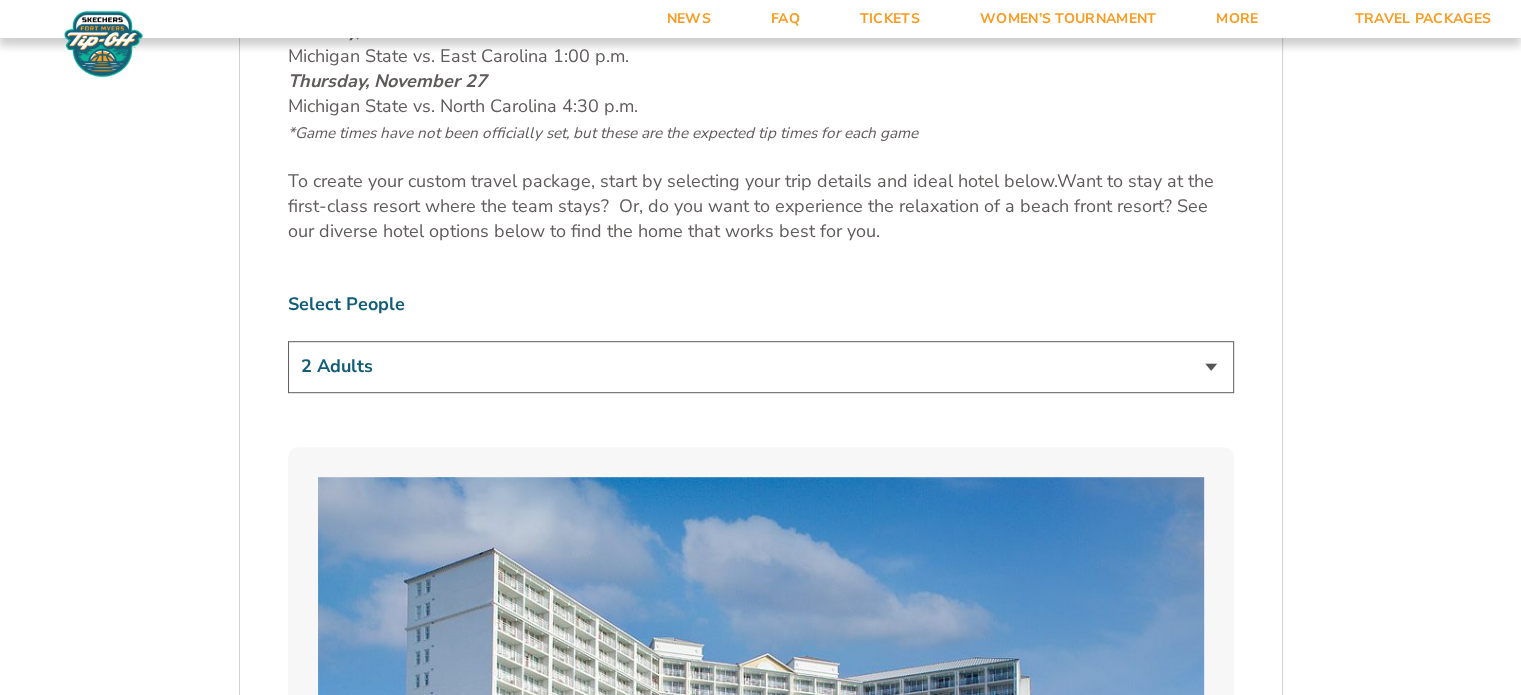 click on "1 Adult
2 Adults
3 Adults
4 Adults
2 Adults + 1 Child
2 Adults + 2 Children
2 Adults + 3 Children" at bounding box center [761, 366] 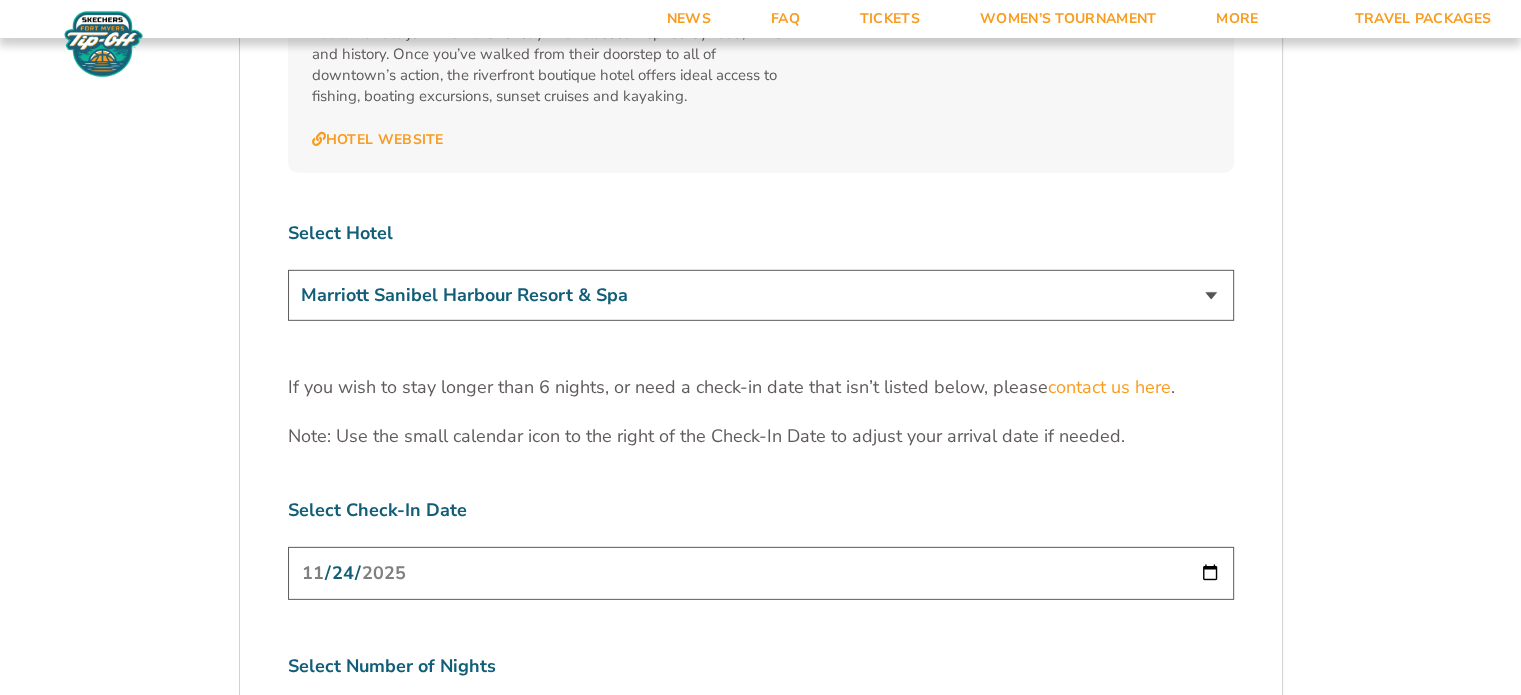 scroll, scrollTop: 6000, scrollLeft: 0, axis: vertical 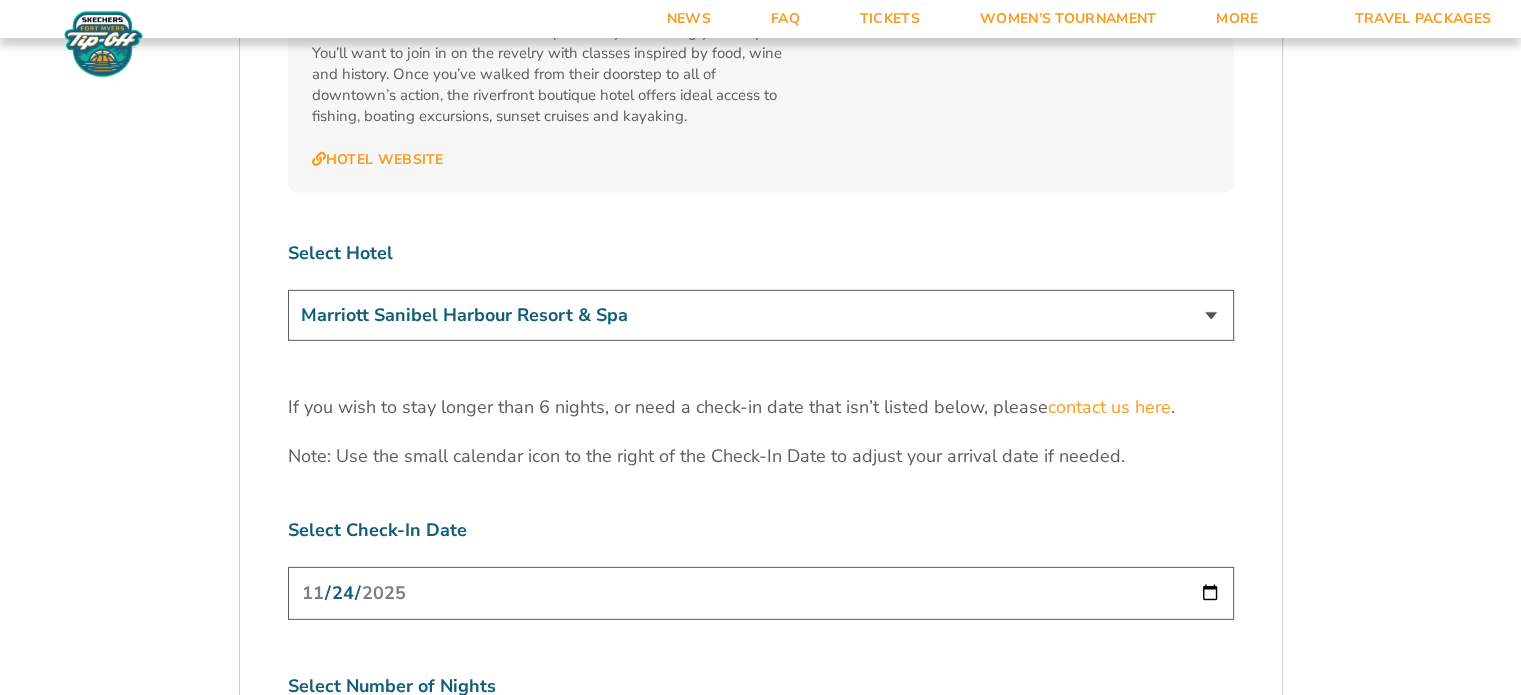 click on "Marriott Sanibel Harbour Resort & Spa Margaritaville Beach Resort Pink Shell Beach Resort & Marina Luminary Hotel & Co., Autograph Collection" at bounding box center (761, 315) 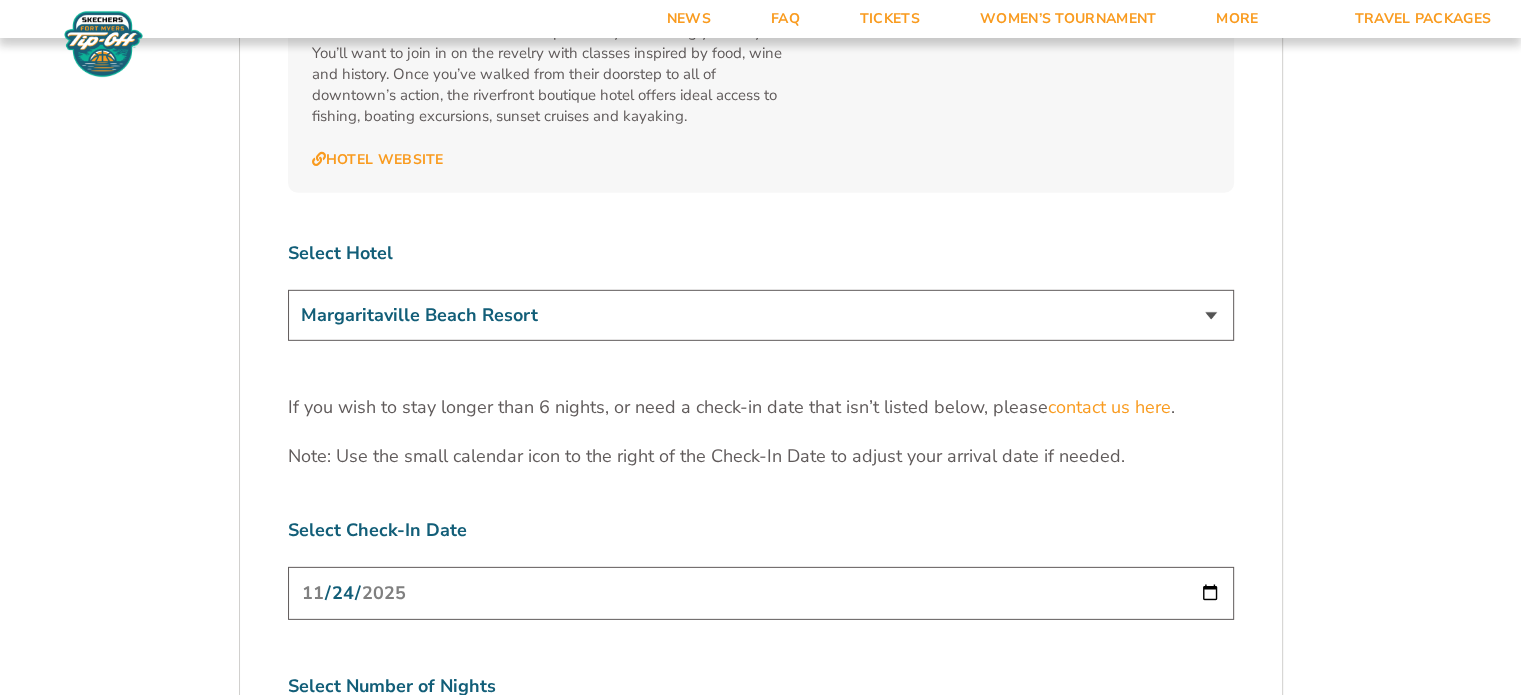 click on "Marriott Sanibel Harbour Resort & Spa Margaritaville Beach Resort Pink Shell Beach Resort & Marina Luminary Hotel & Co., Autograph Collection" at bounding box center [761, 315] 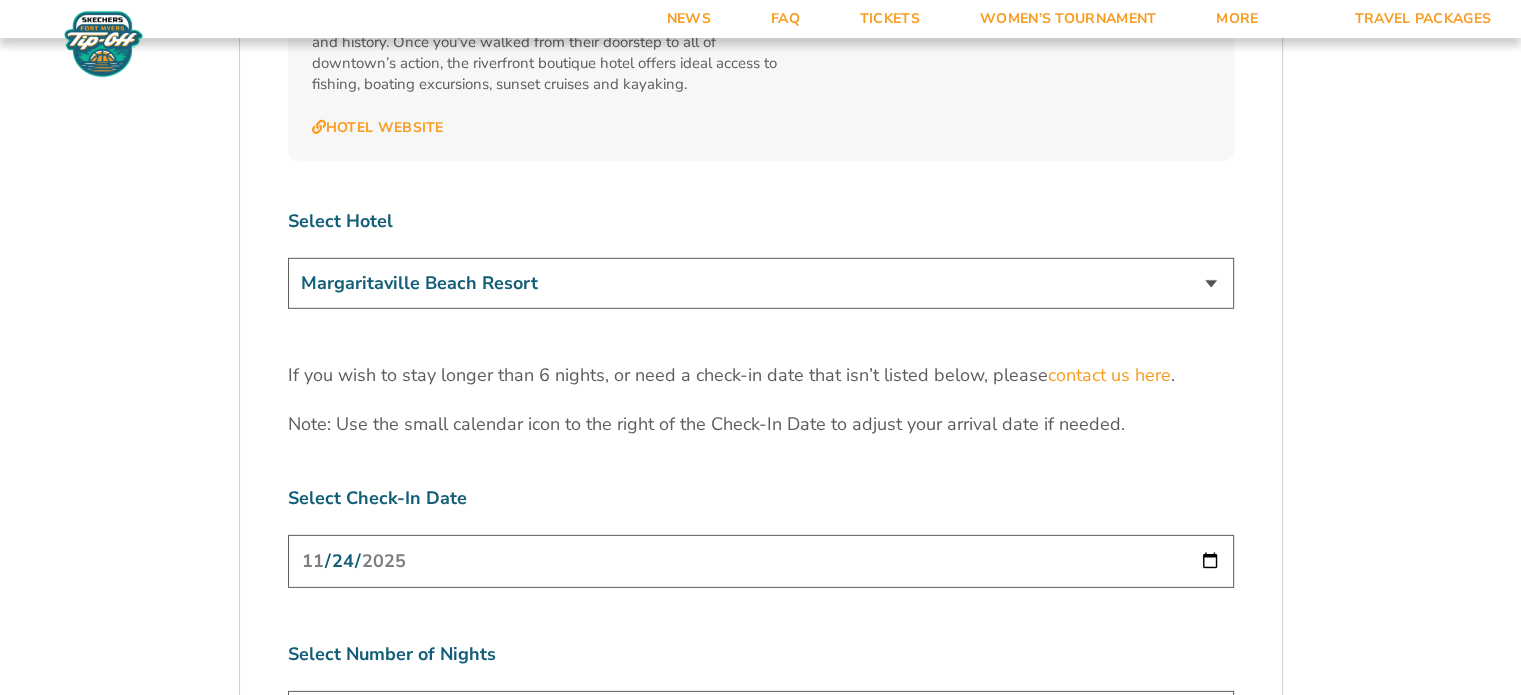 scroll, scrollTop: 6000, scrollLeft: 0, axis: vertical 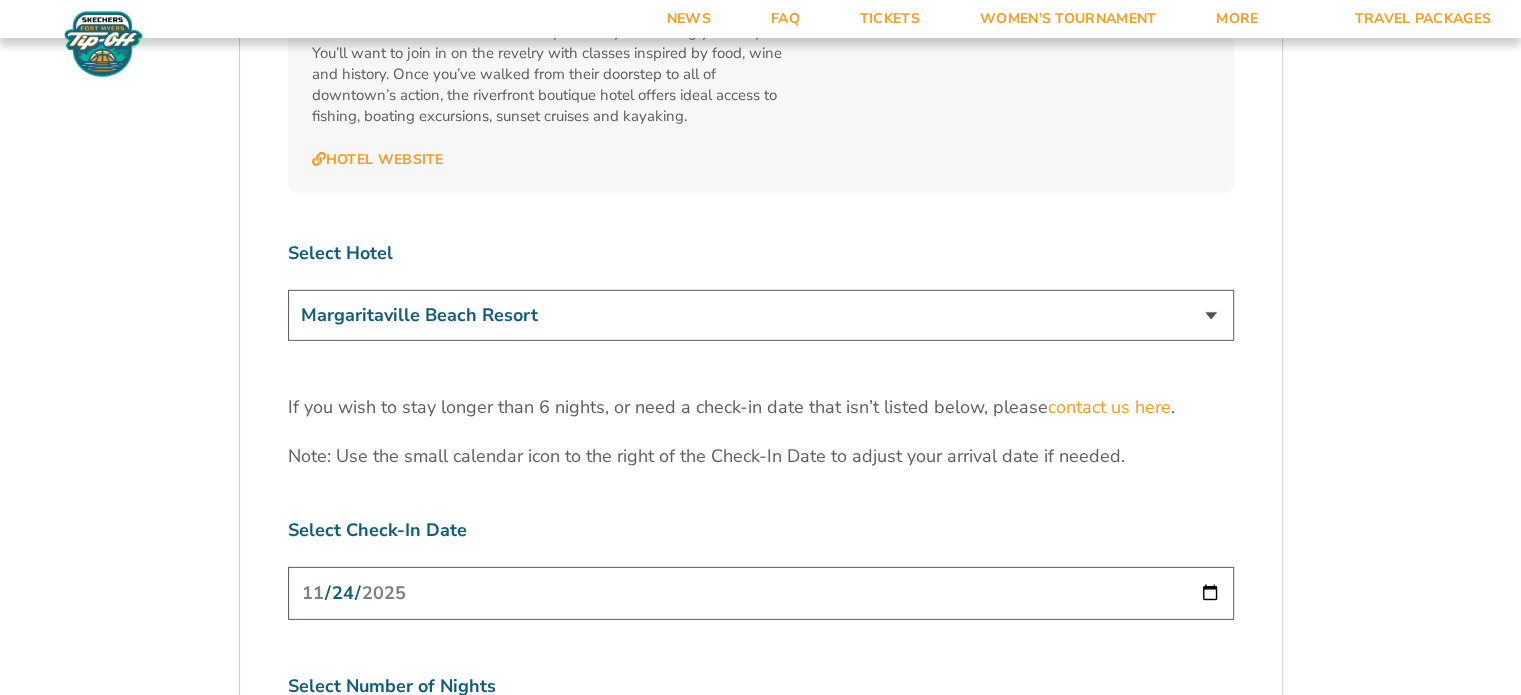 click on "Marriott Sanibel Harbour Resort & Spa Margaritaville Beach Resort Pink Shell Beach Resort & Marina Luminary Hotel & Co., Autograph Collection" at bounding box center (761, 315) 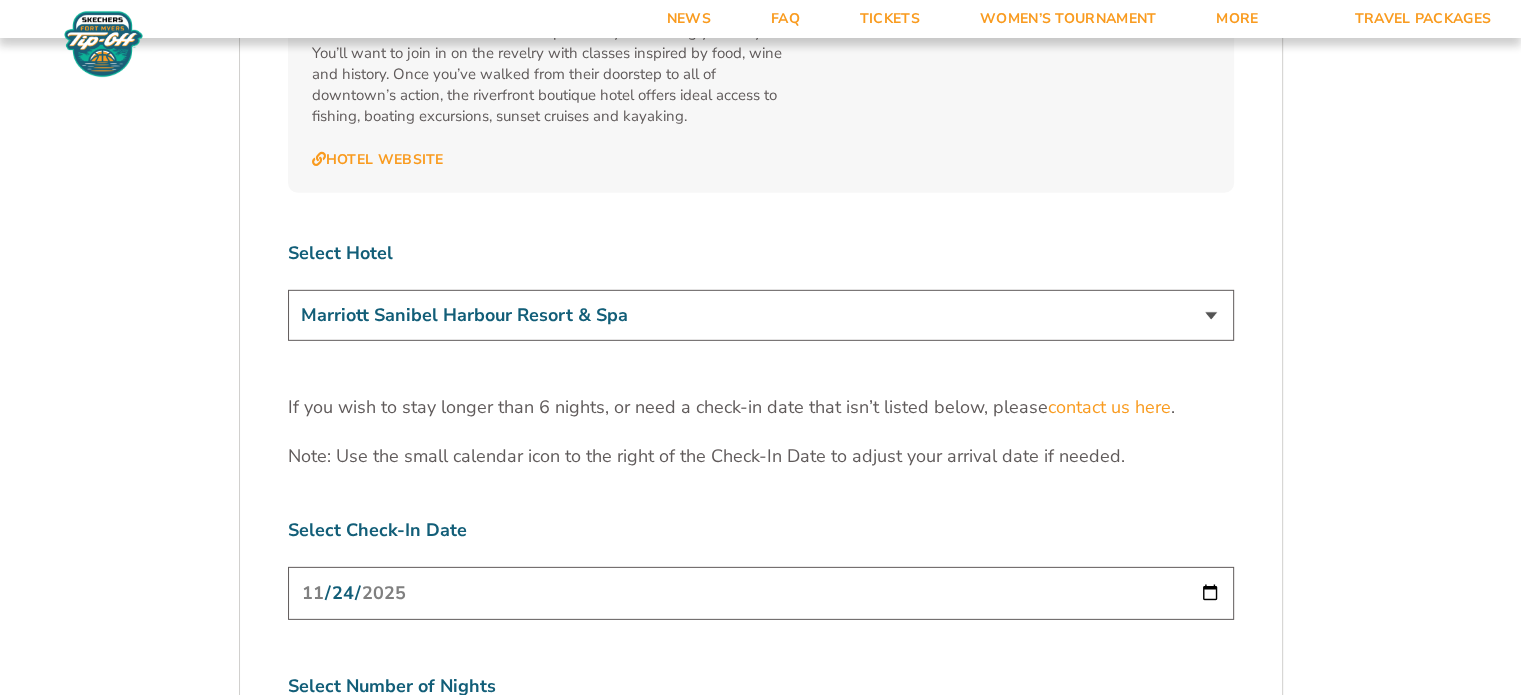 click on "Marriott Sanibel Harbour Resort & Spa Margaritaville Beach Resort Pink Shell Beach Resort & Marina Luminary Hotel & Co., Autograph Collection" at bounding box center (761, 315) 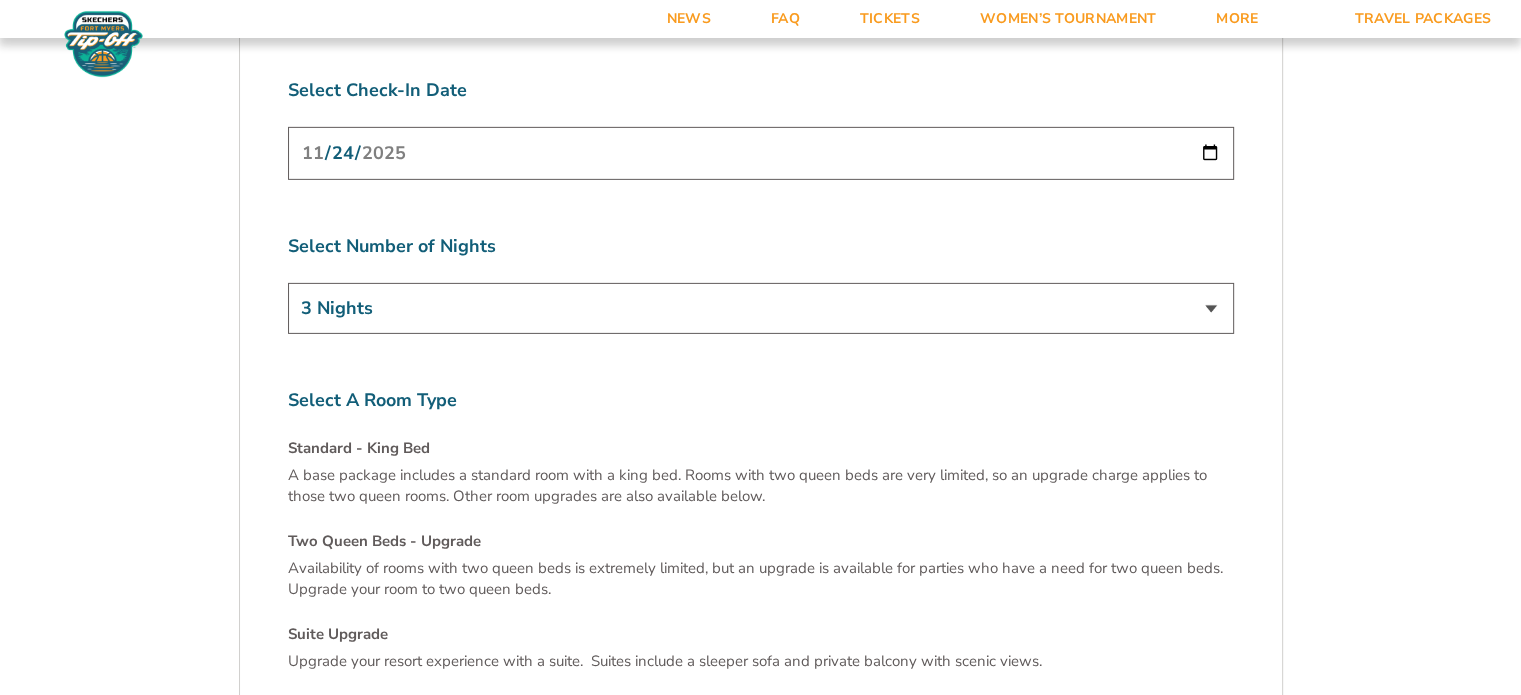 scroll, scrollTop: 6200, scrollLeft: 0, axis: vertical 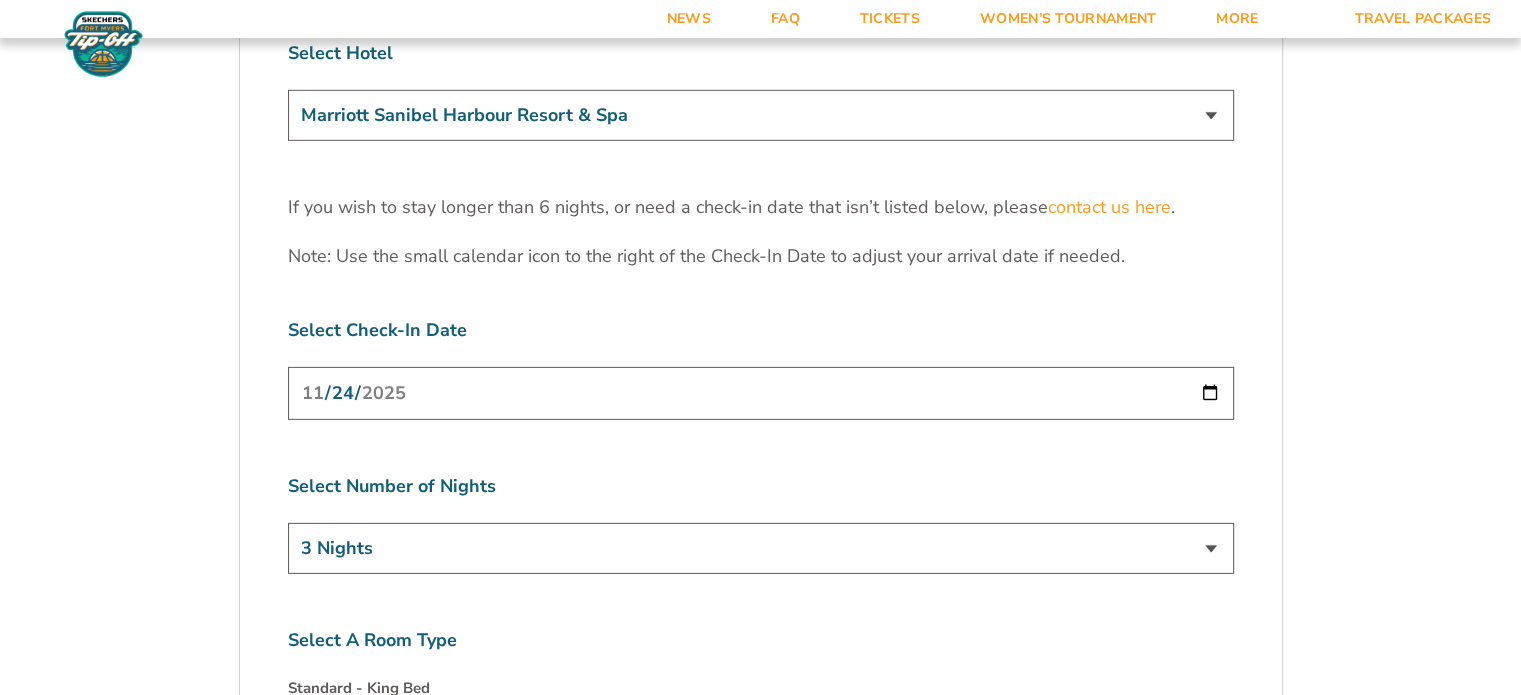 click on "Marriott Sanibel Harbour Resort & Spa Margaritaville Beach Resort Pink Shell Beach Resort & Marina Luminary Hotel & Co., Autograph Collection" at bounding box center (761, 115) 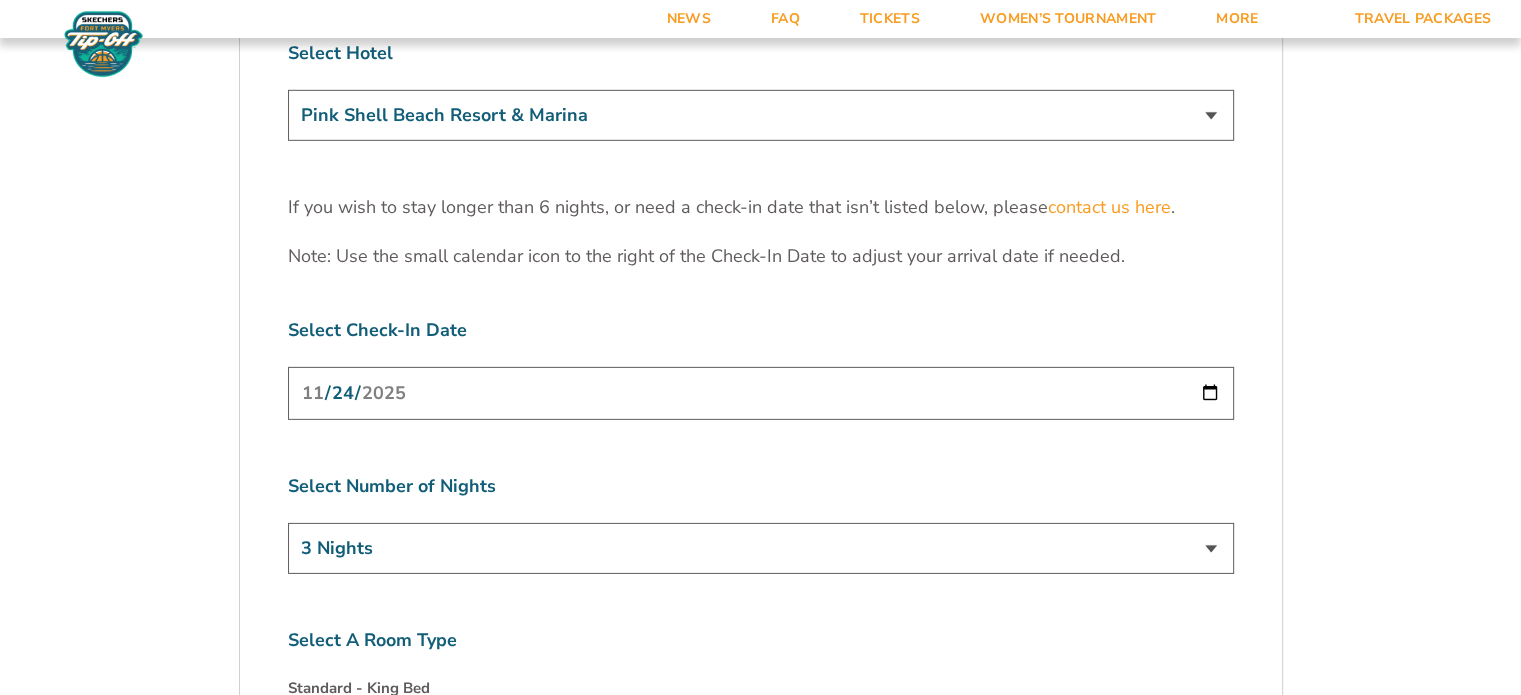 click on "Marriott Sanibel Harbour Resort & Spa Margaritaville Beach Resort Pink Shell Beach Resort & Marina Luminary Hotel & Co., Autograph Collection" at bounding box center [761, 115] 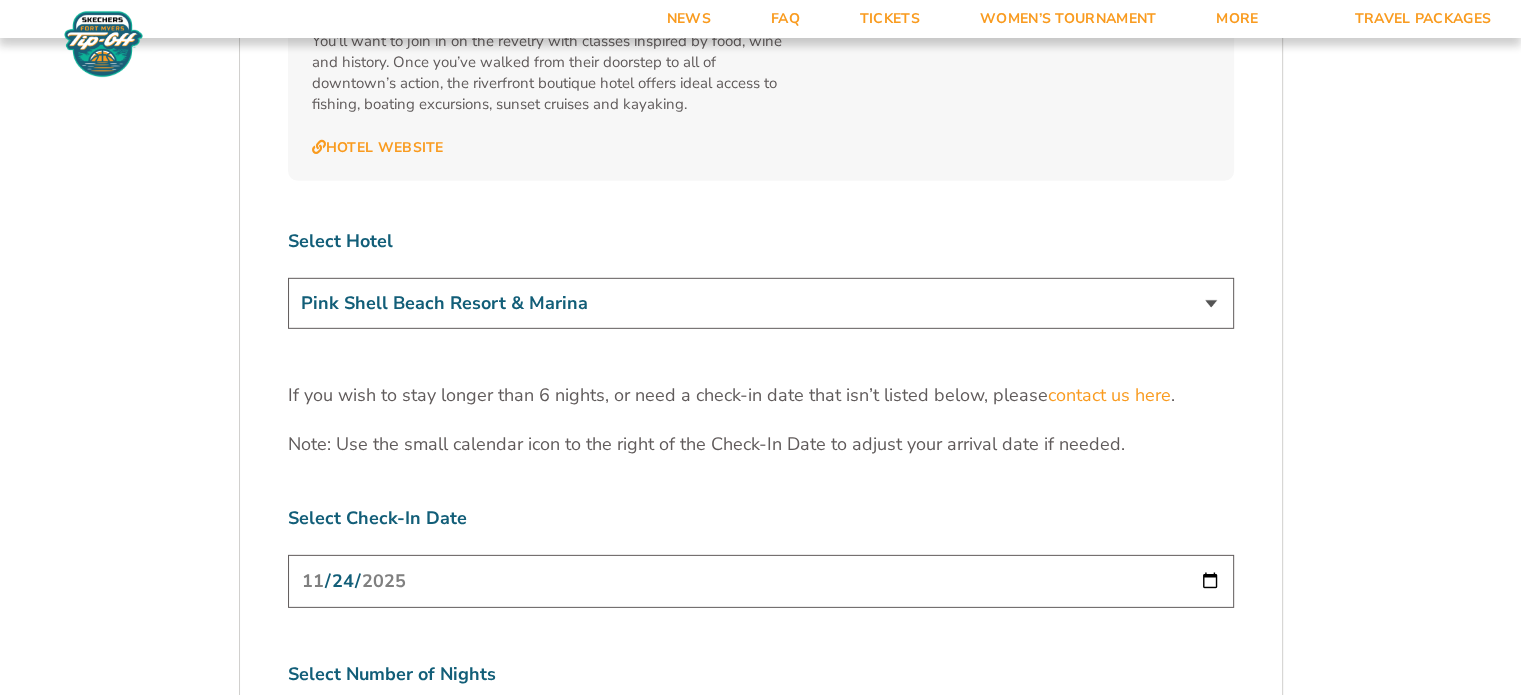 scroll, scrollTop: 6000, scrollLeft: 0, axis: vertical 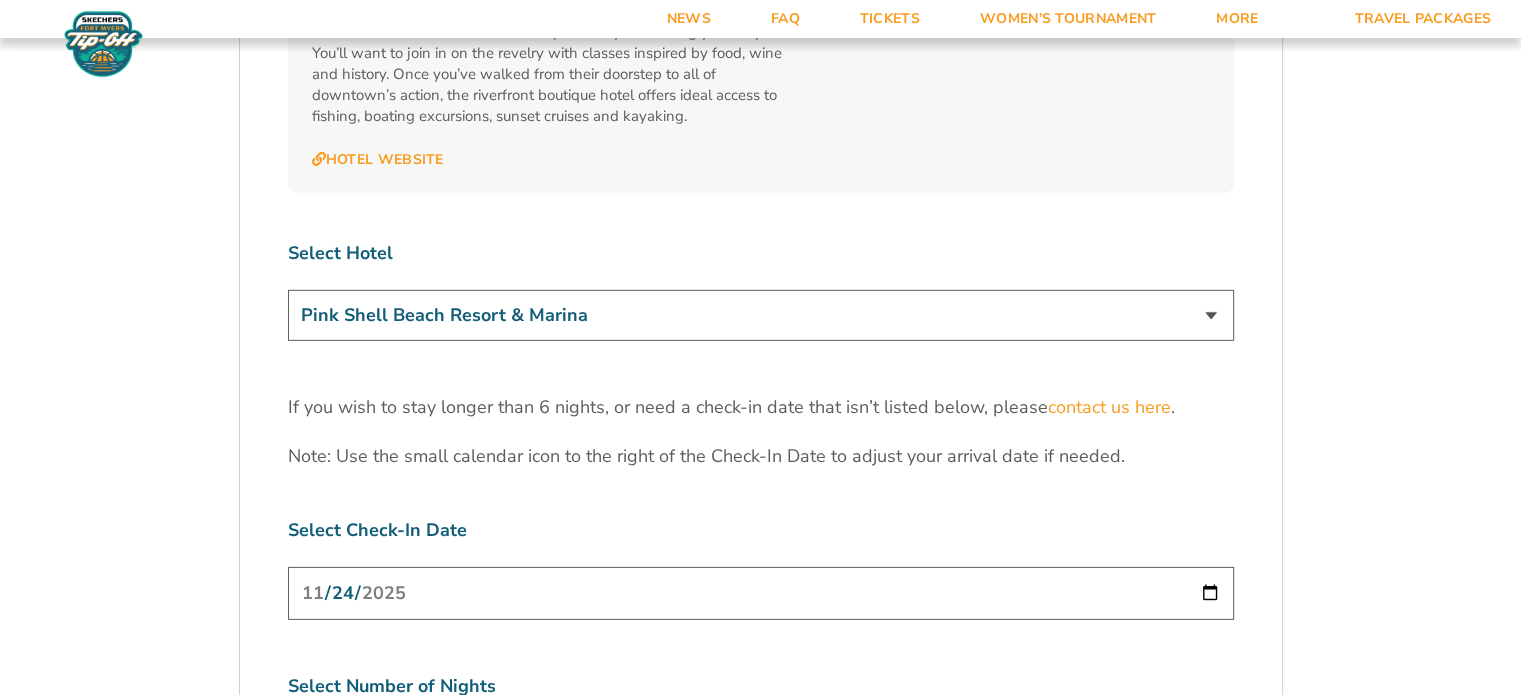 click on "Marriott Sanibel Harbour Resort & Spa Margaritaville Beach Resort Pink Shell Beach Resort & Marina Luminary Hotel & Co., Autograph Collection" at bounding box center [761, 315] 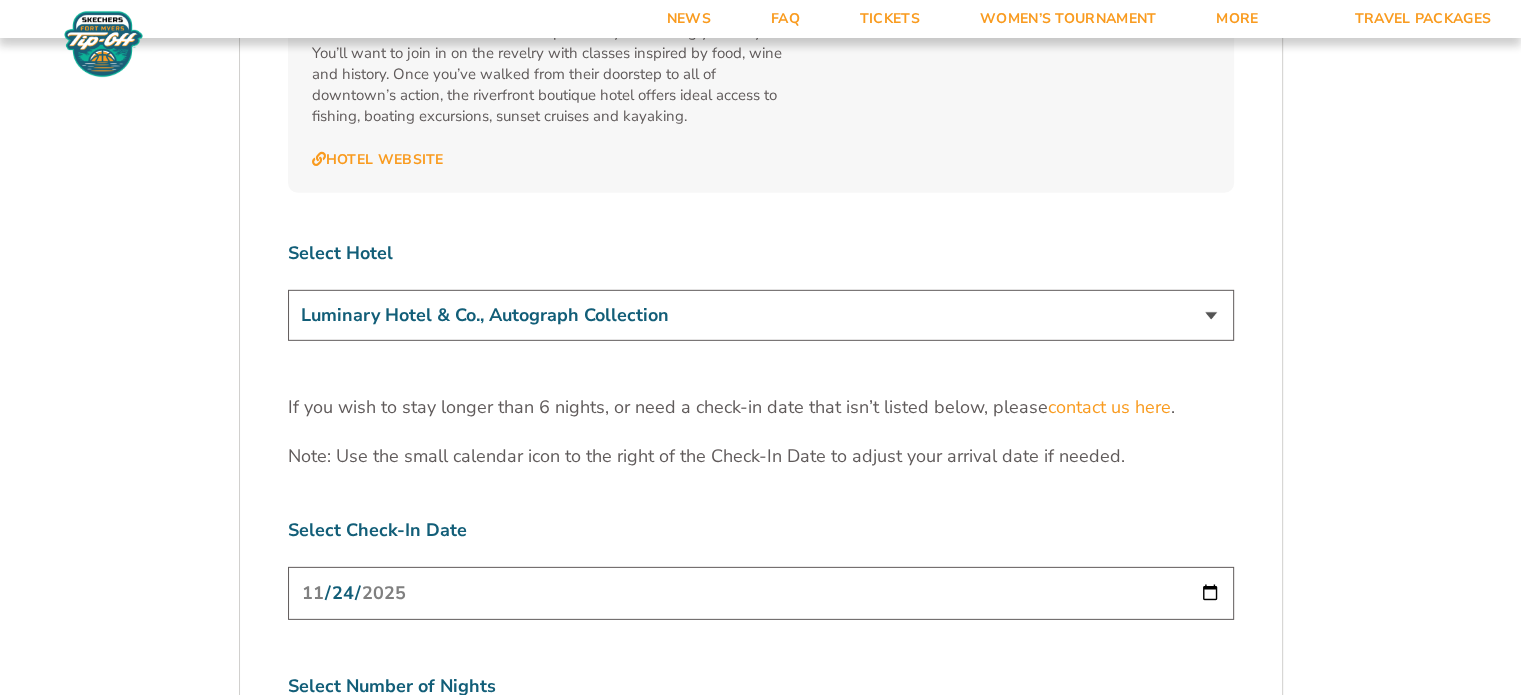click on "Marriott Sanibel Harbour Resort & Spa Margaritaville Beach Resort Pink Shell Beach Resort & Marina Luminary Hotel & Co., Autograph Collection" at bounding box center (761, 315) 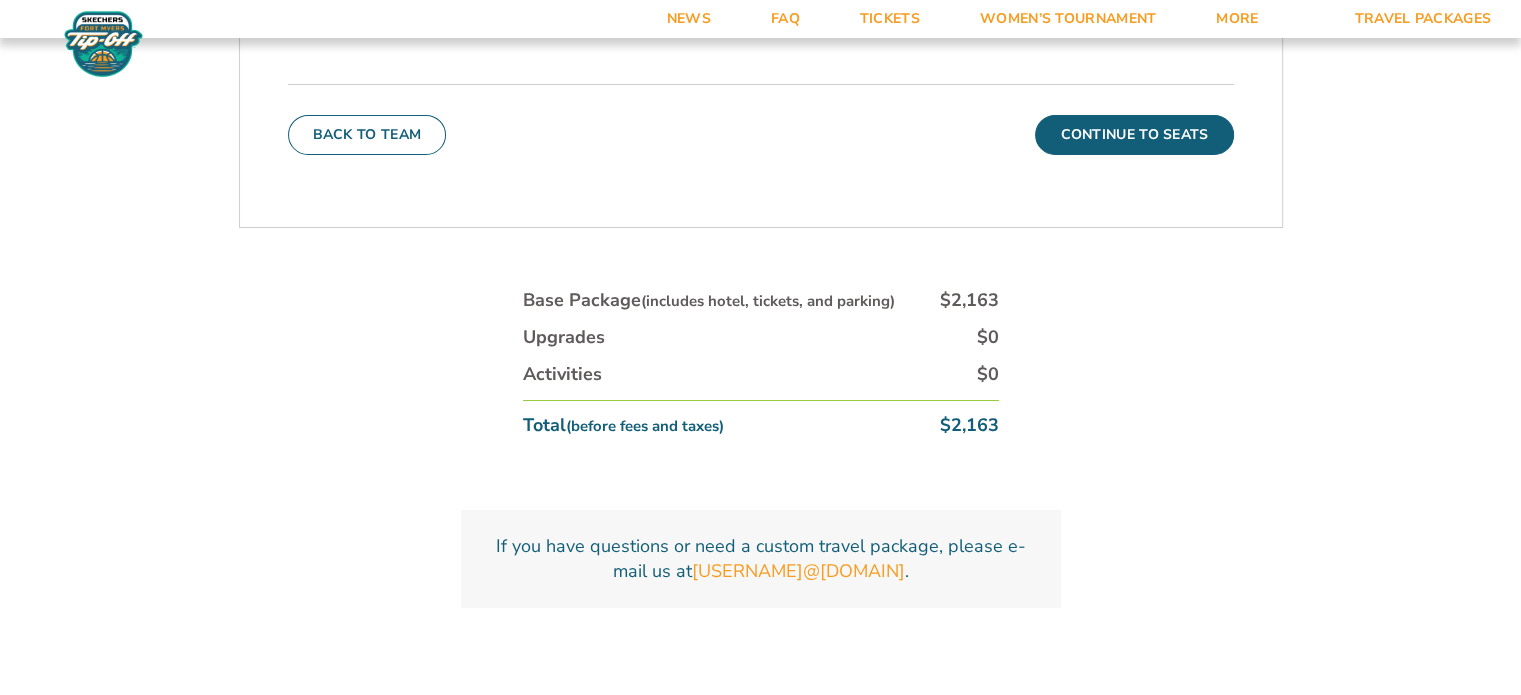 scroll, scrollTop: 7300, scrollLeft: 0, axis: vertical 